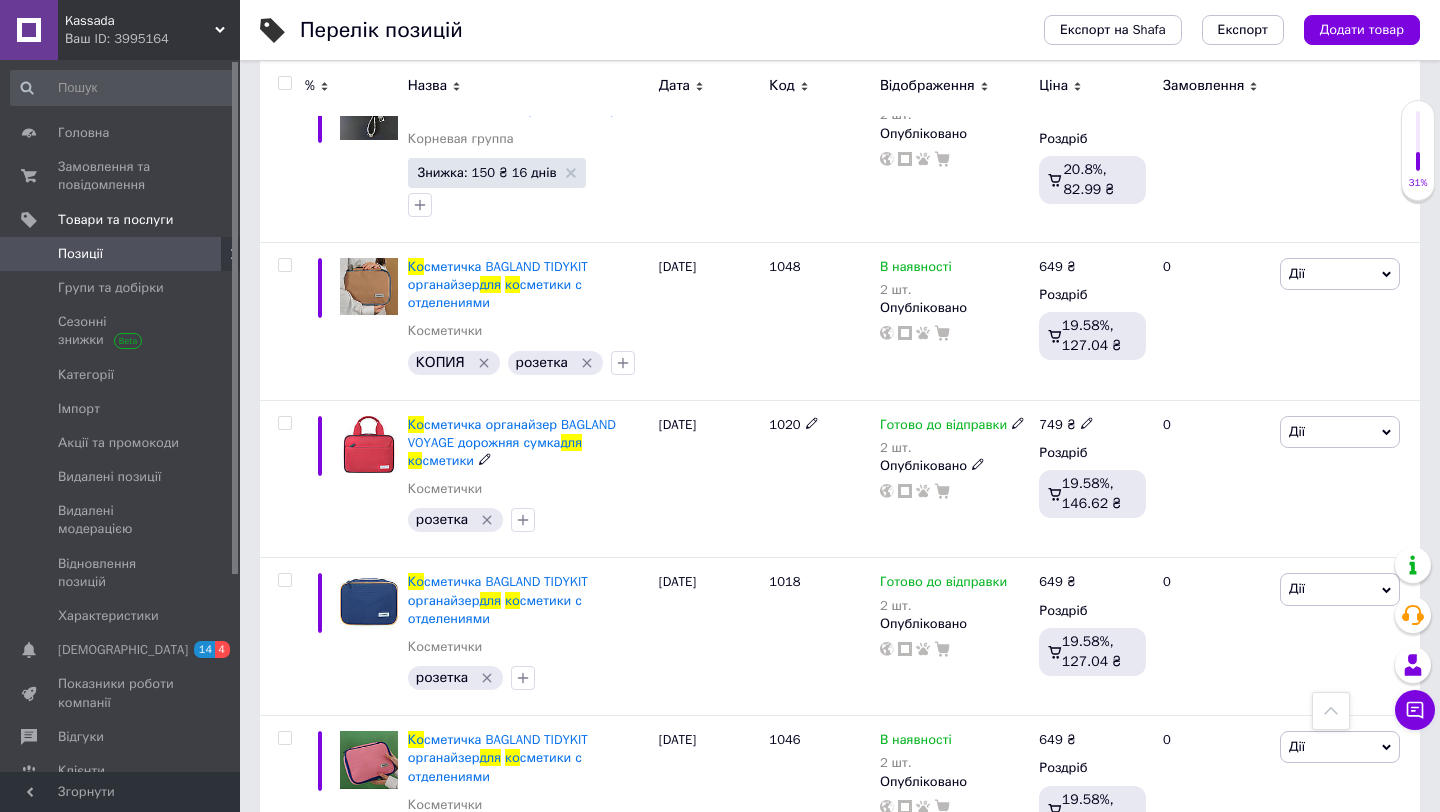 scroll, scrollTop: 10081, scrollLeft: 0, axis: vertical 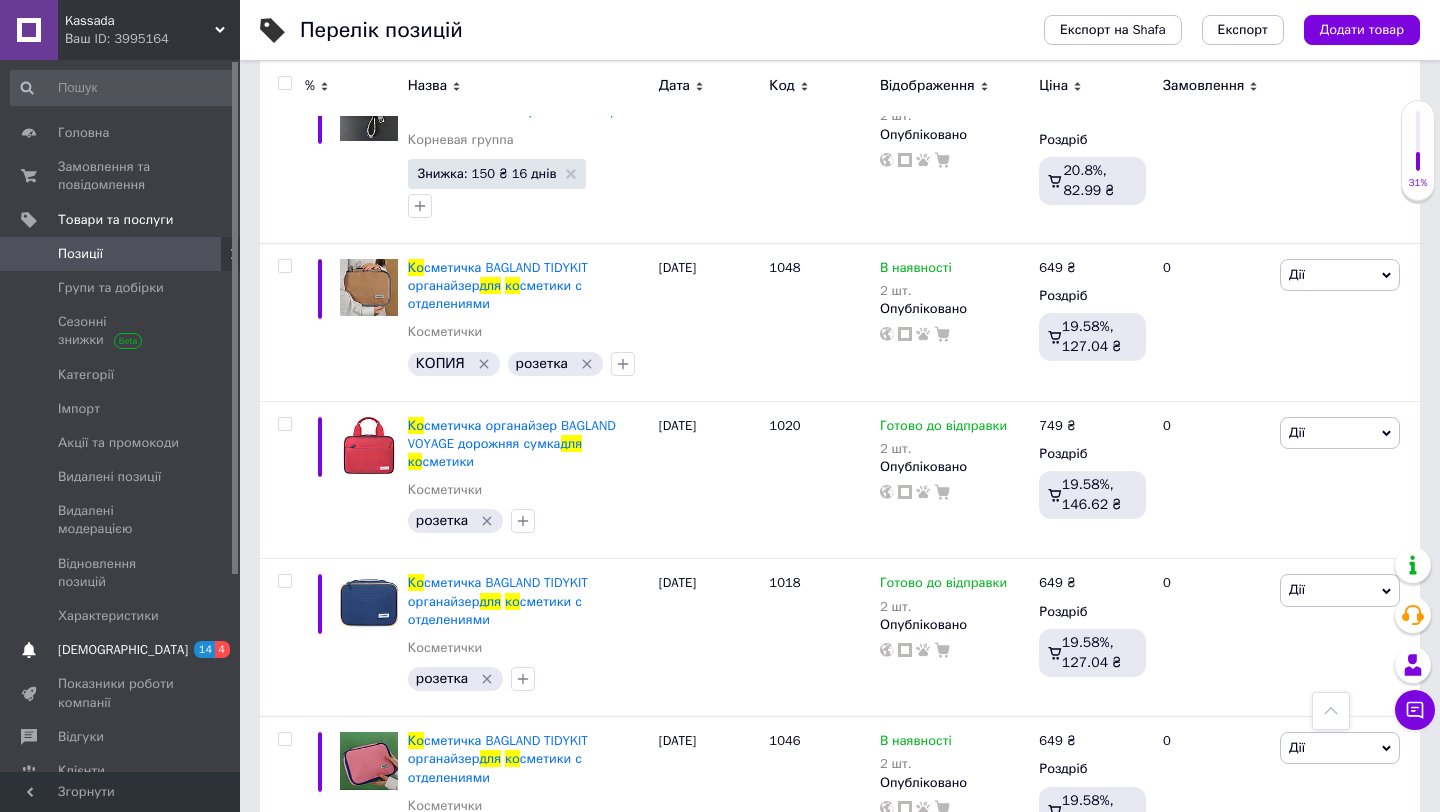click on "[DEMOGRAPHIC_DATA]" at bounding box center [123, 650] 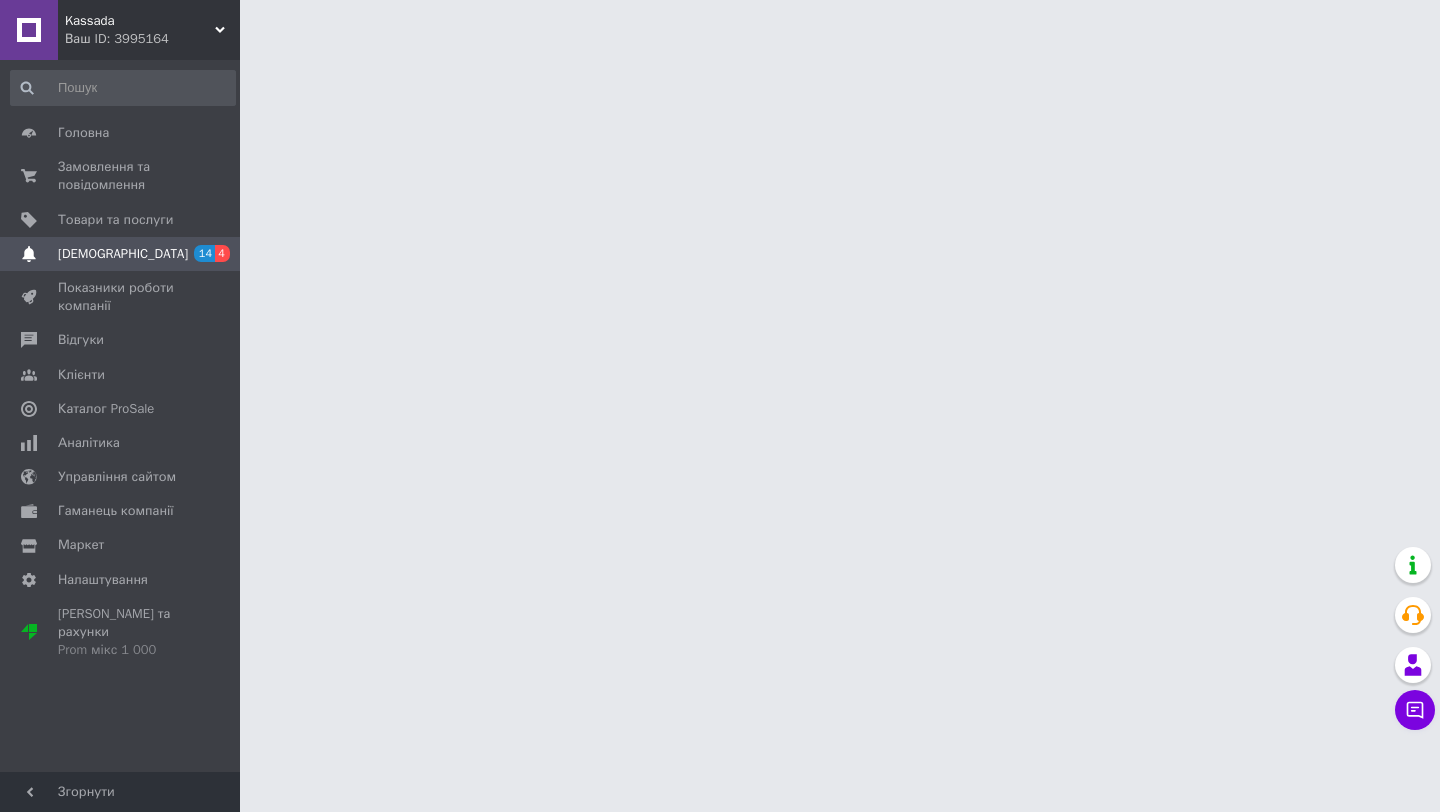 scroll, scrollTop: 0, scrollLeft: 0, axis: both 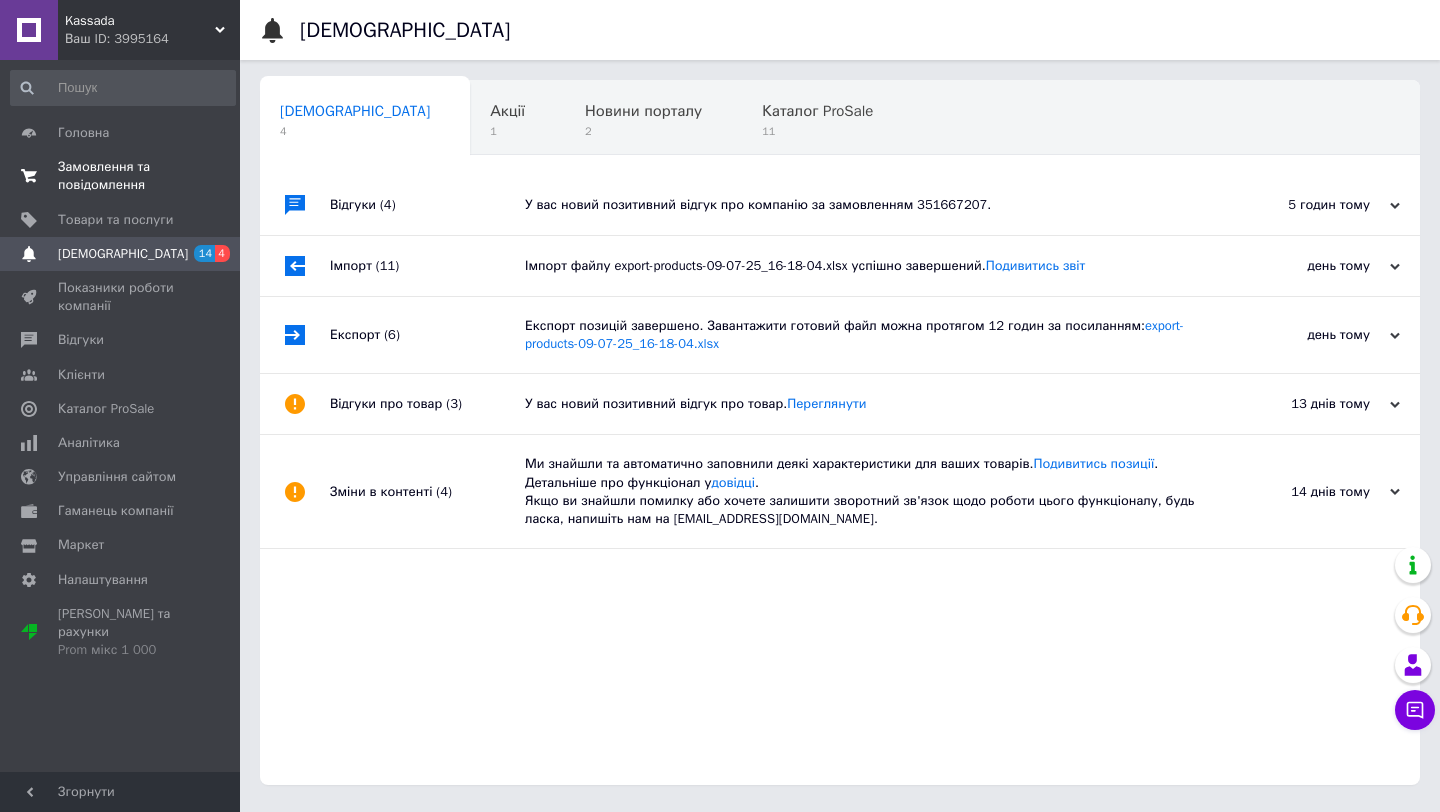 click on "Замовлення та повідомлення" at bounding box center (121, 176) 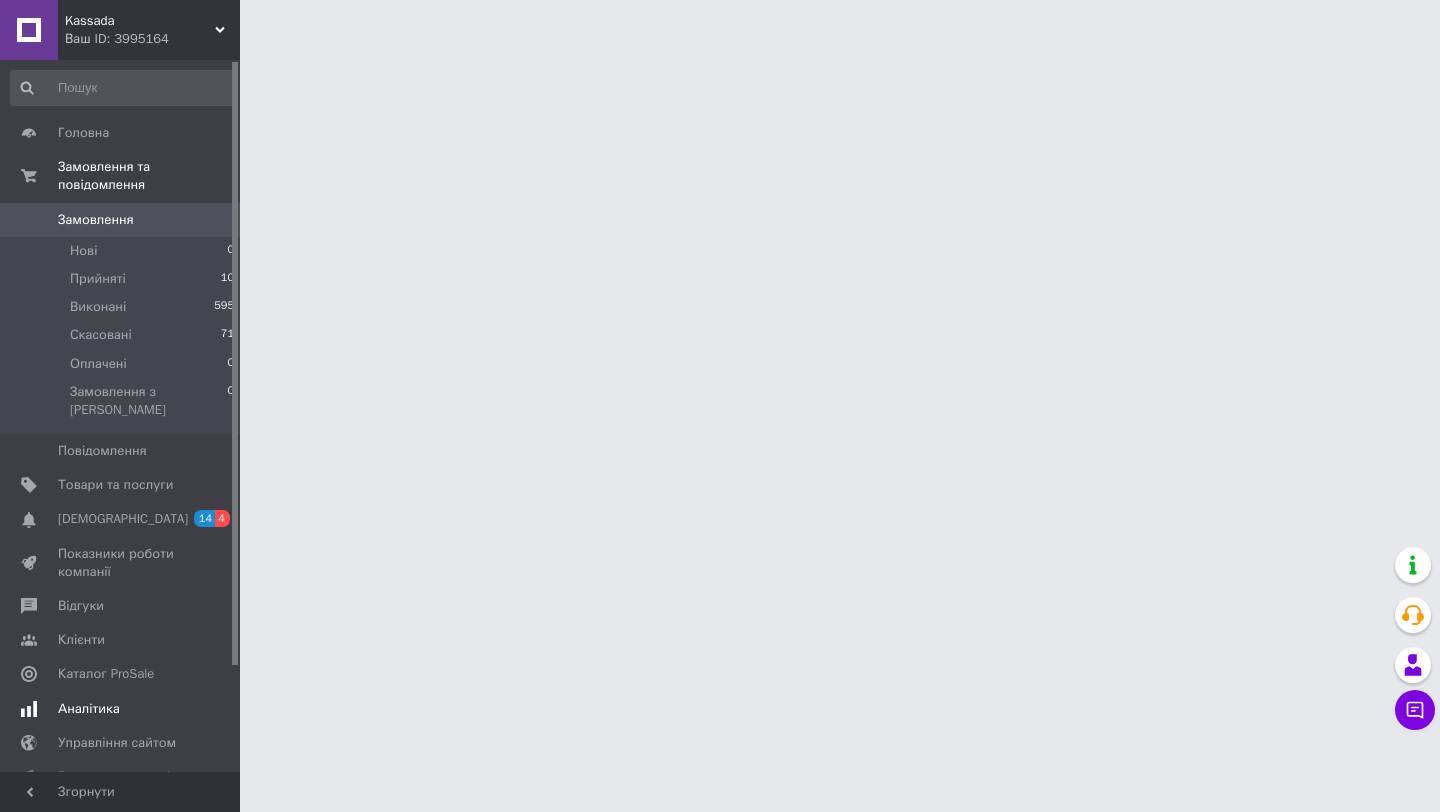 click on "Аналітика" at bounding box center [89, 709] 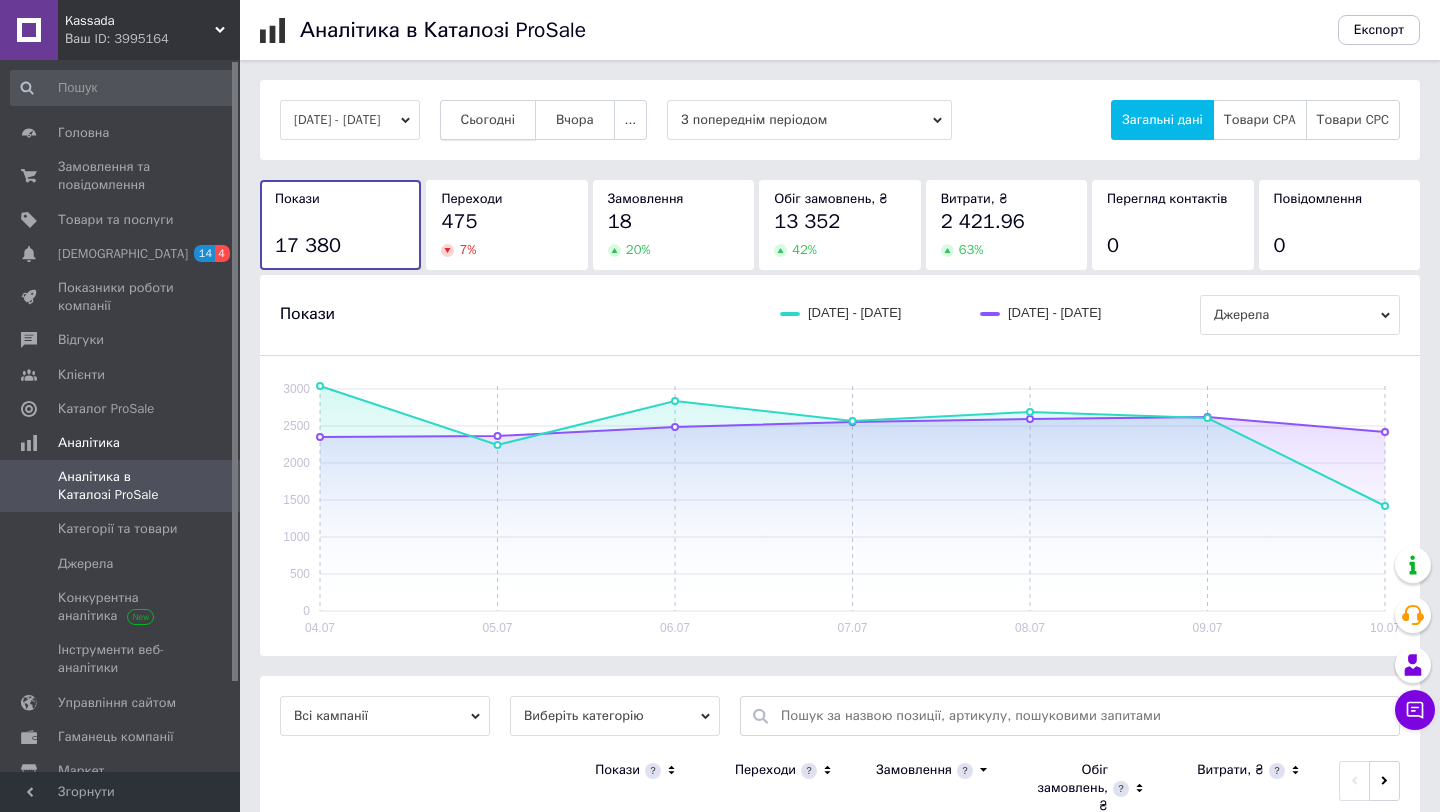 click on "Сьогодні" at bounding box center [488, 120] 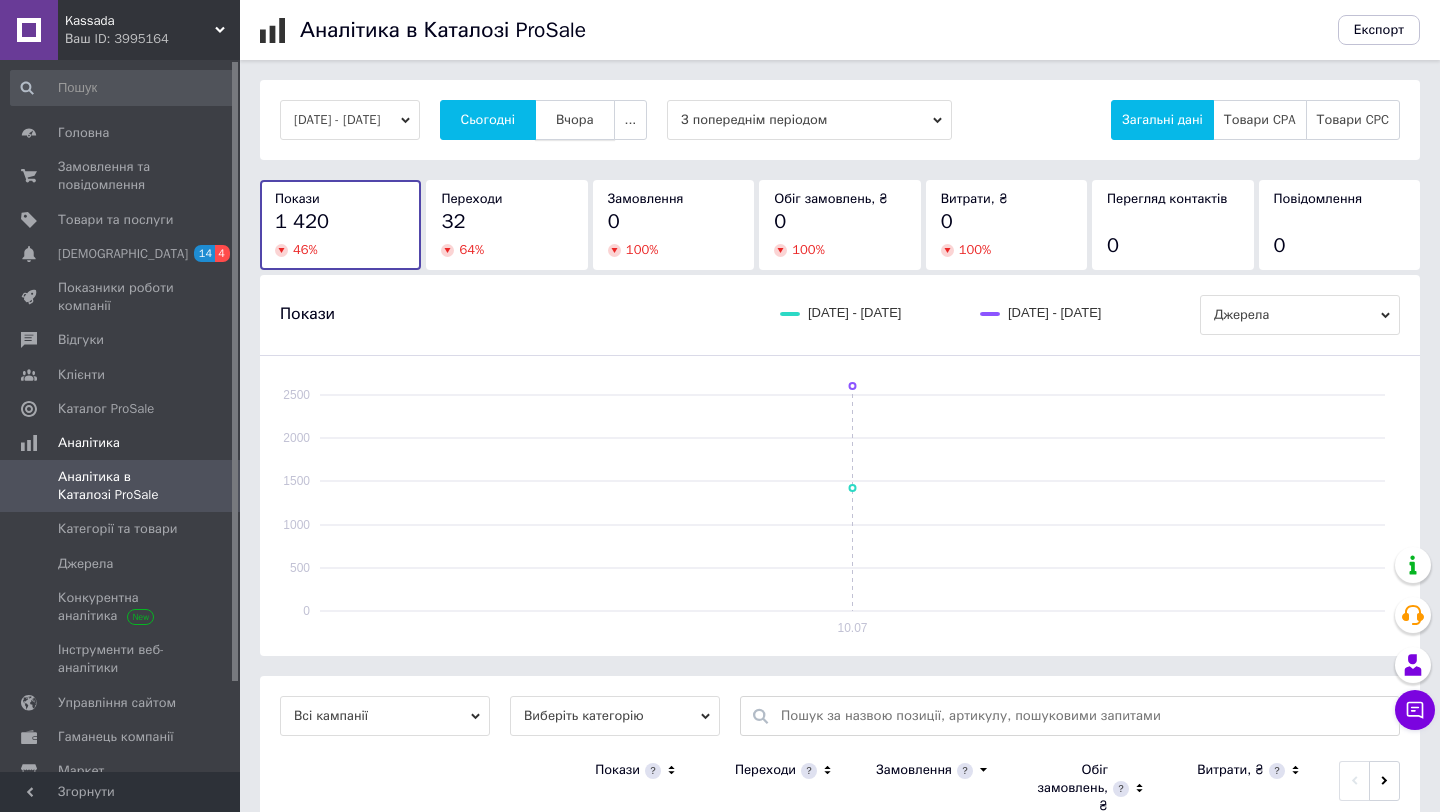 click on "Вчора" at bounding box center [575, 120] 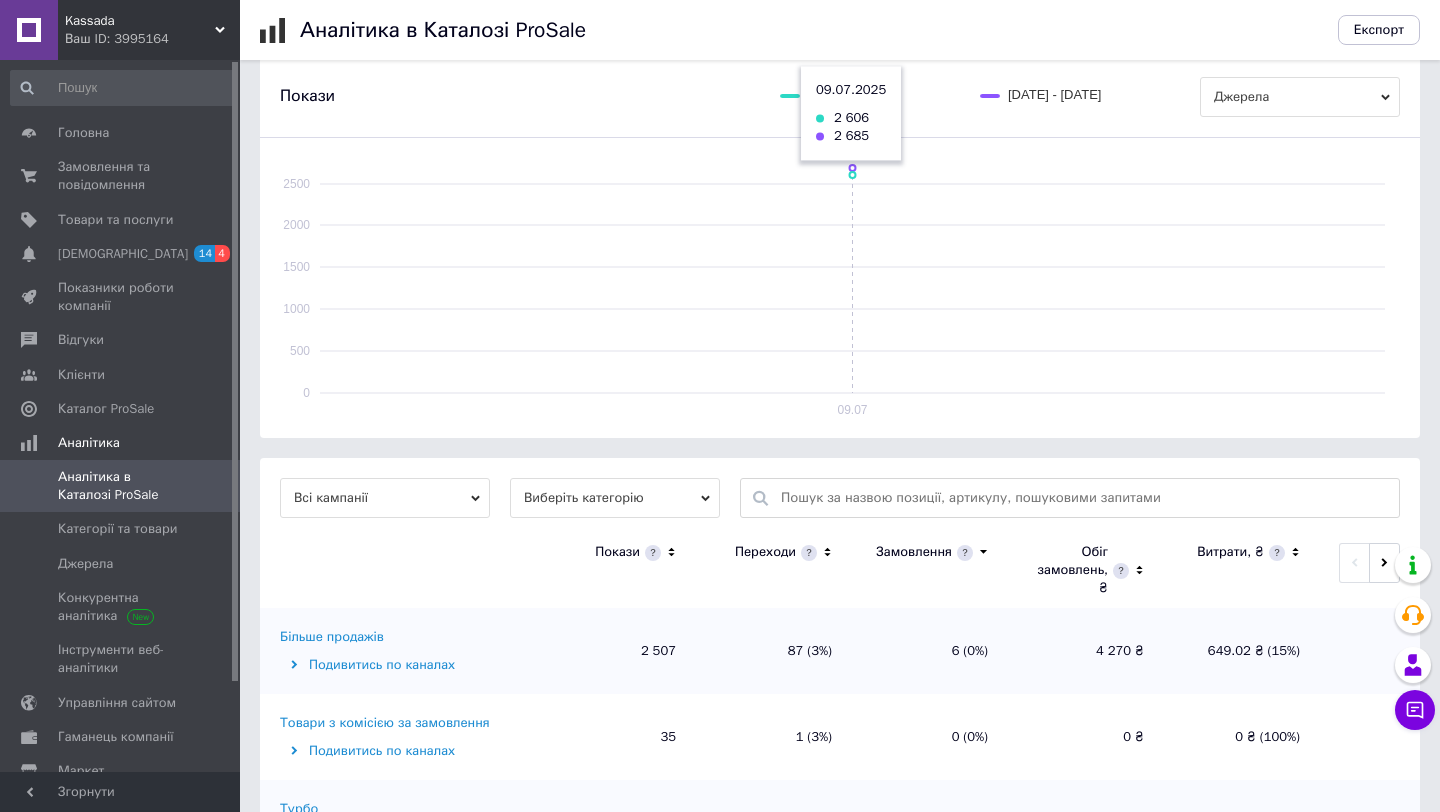 scroll, scrollTop: 312, scrollLeft: 0, axis: vertical 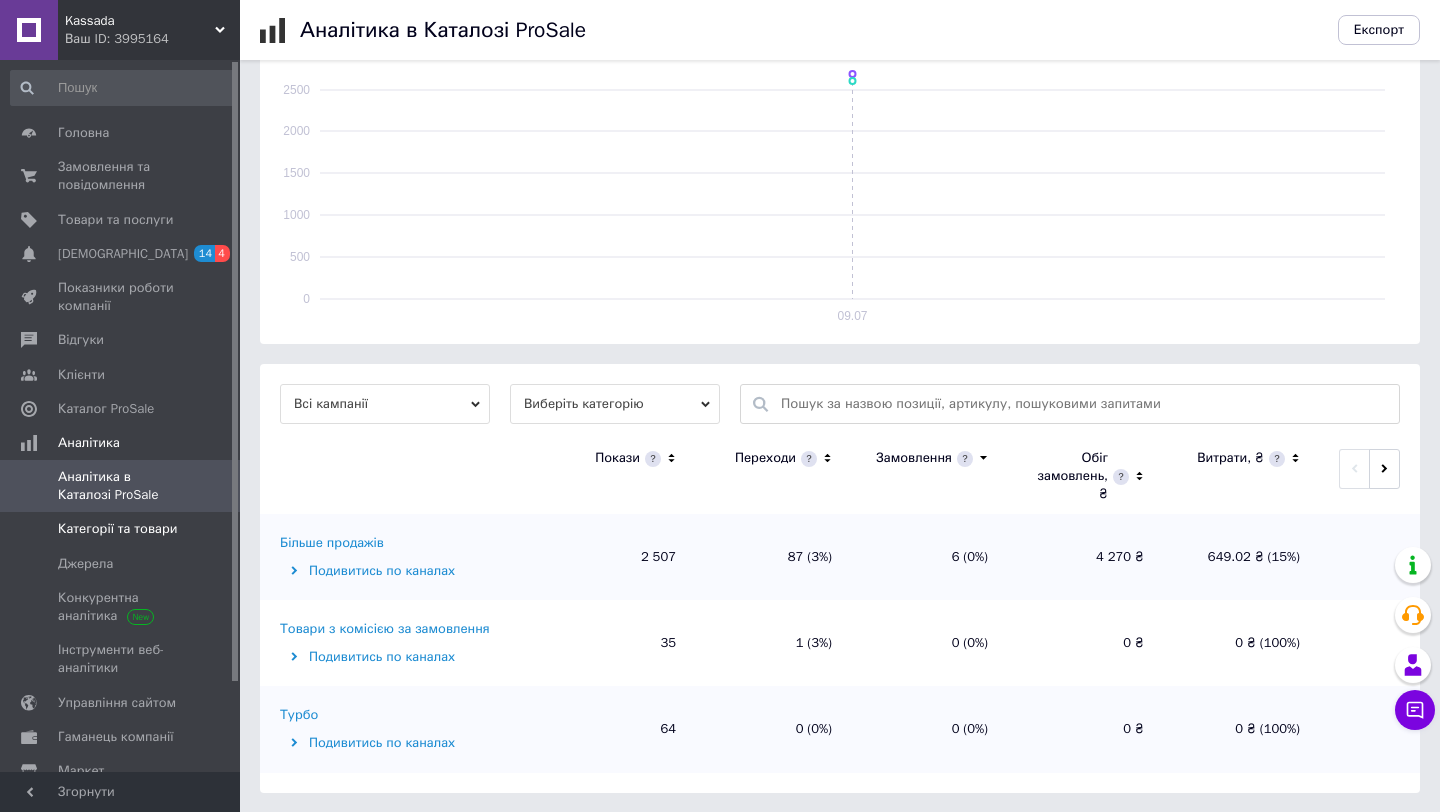 click on "Категорії та товари" at bounding box center (117, 529) 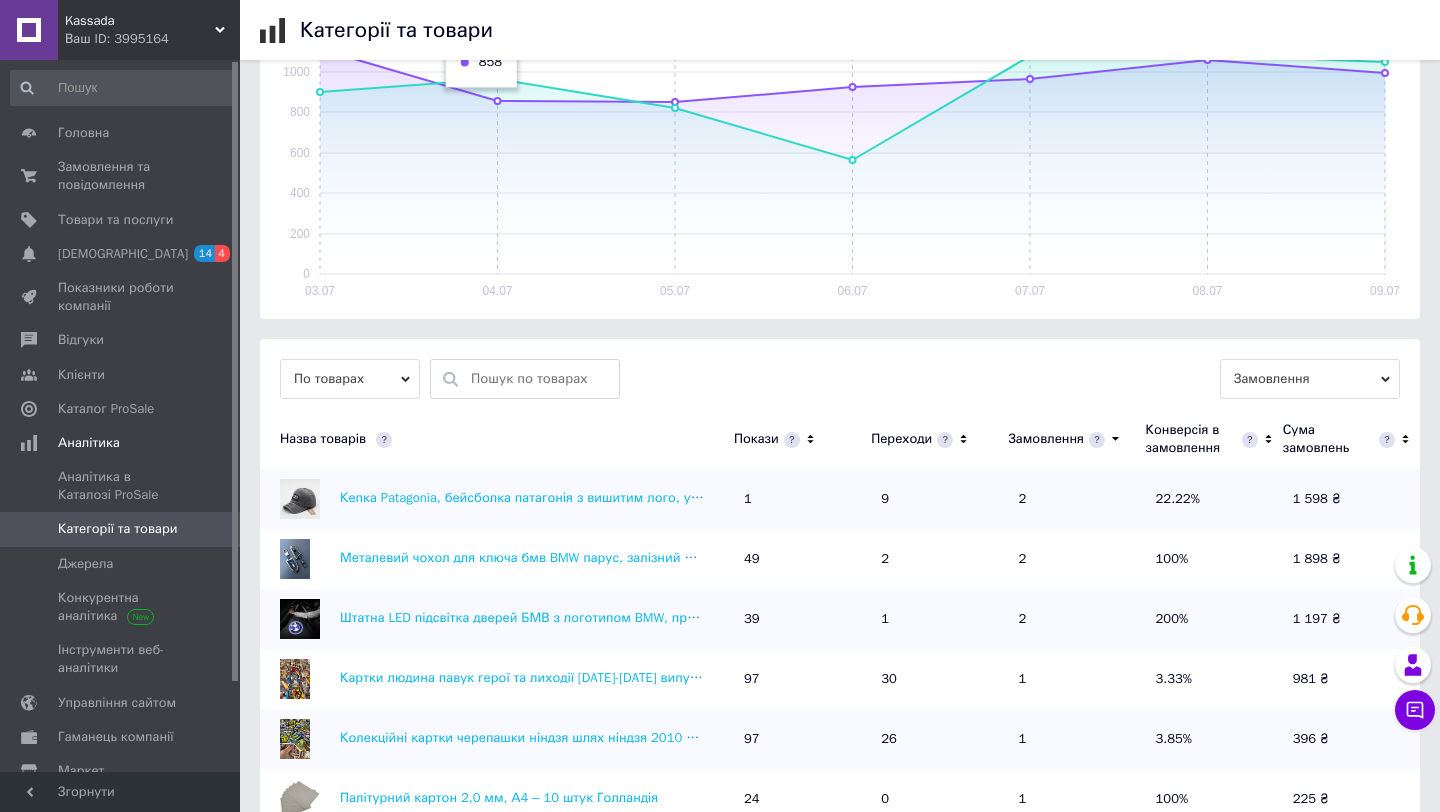 scroll, scrollTop: 305, scrollLeft: 0, axis: vertical 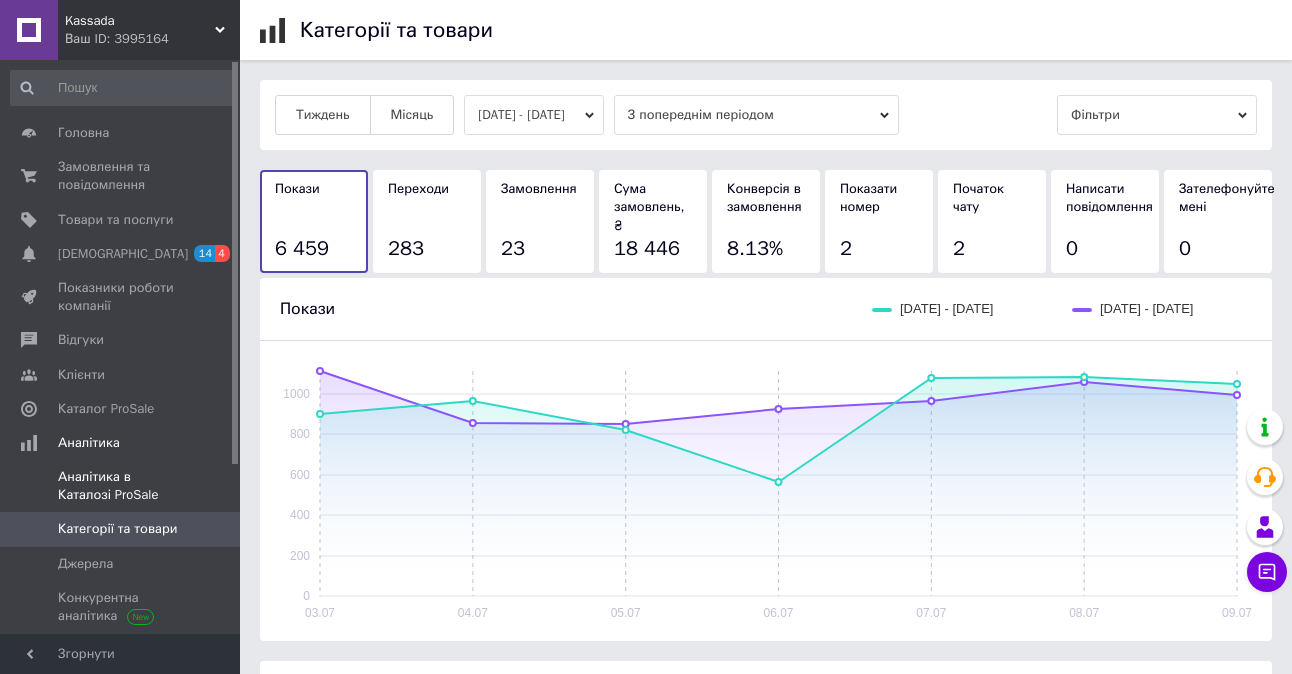 click on "Аналітика в Каталозі ProSale" at bounding box center [121, 486] 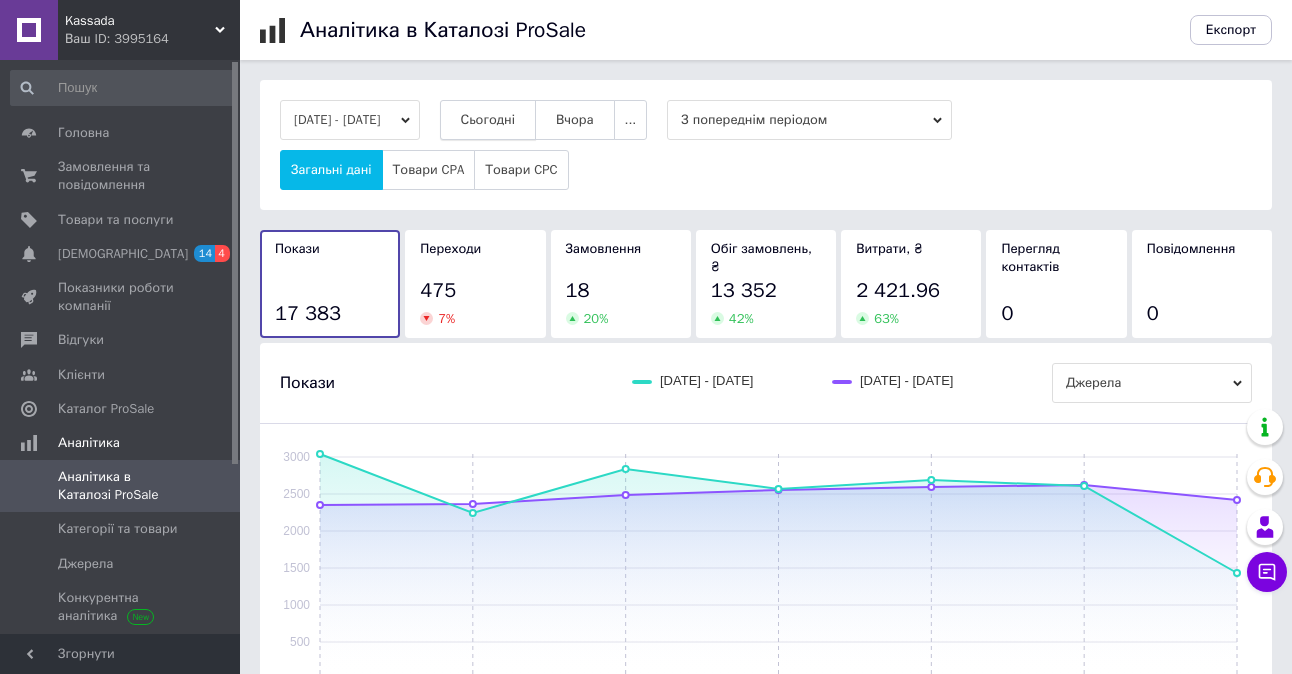 click on "Сьогодні" at bounding box center (488, 120) 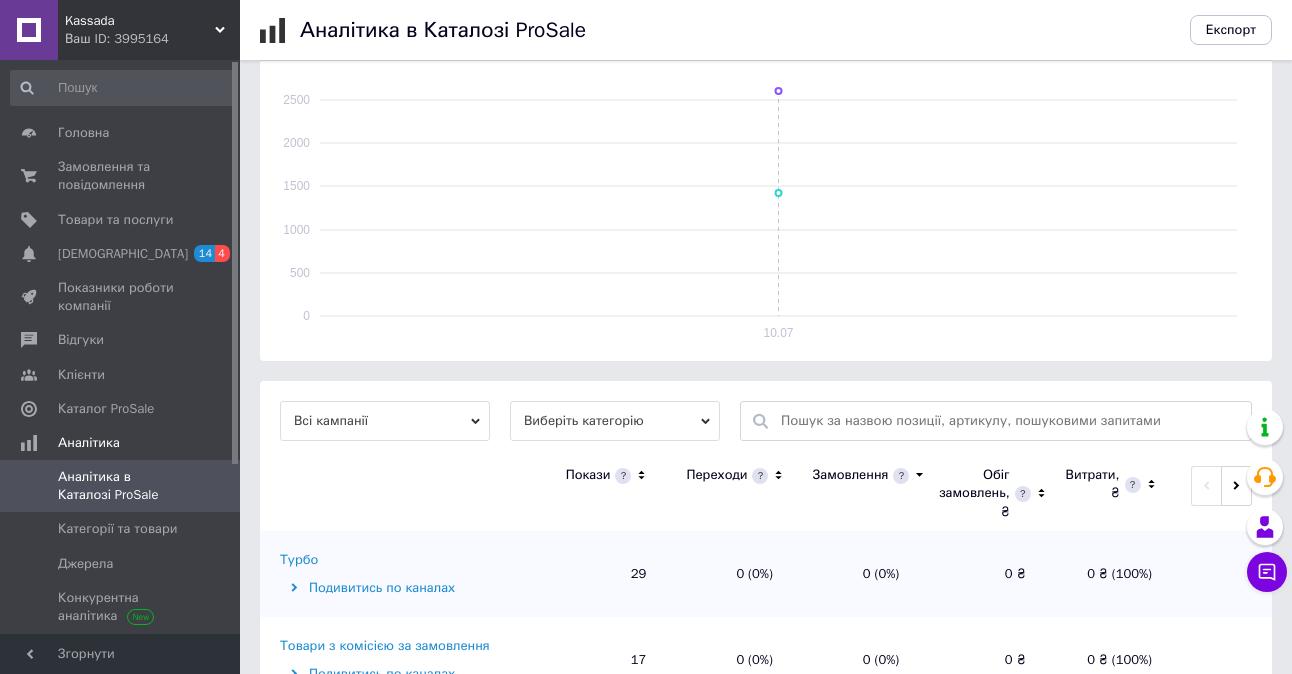 scroll, scrollTop: 519, scrollLeft: 0, axis: vertical 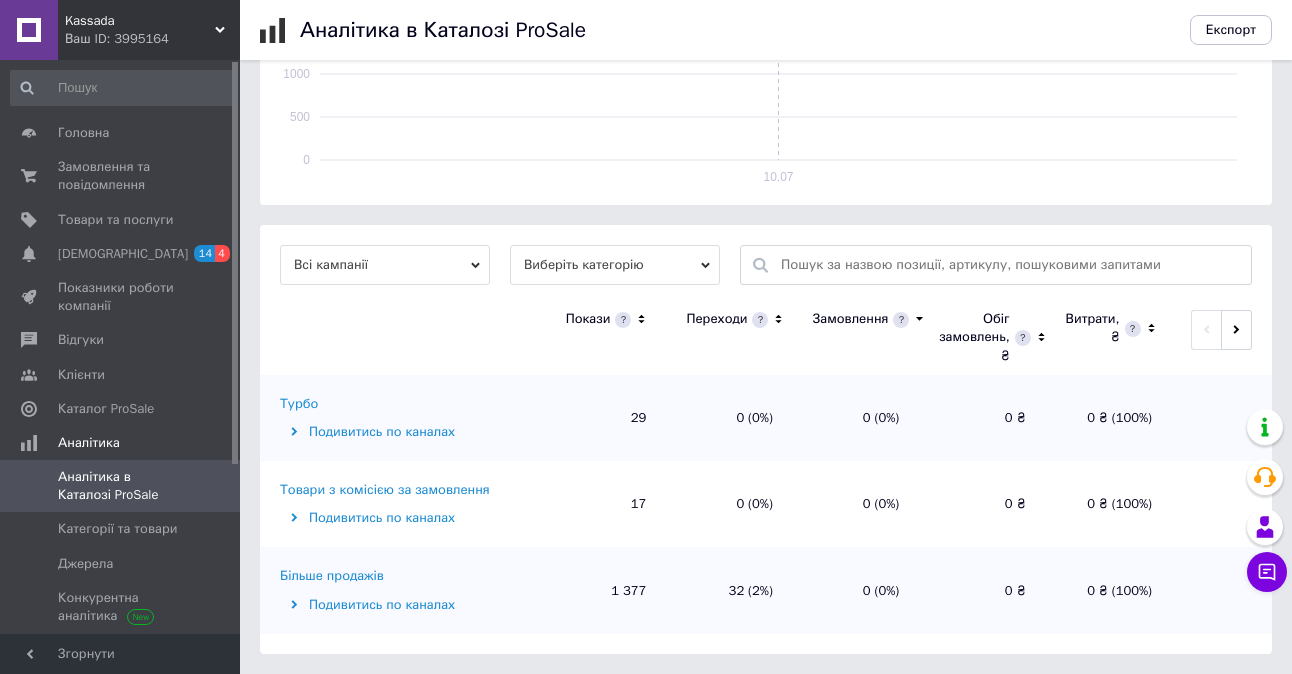 click at bounding box center (1011, 265) 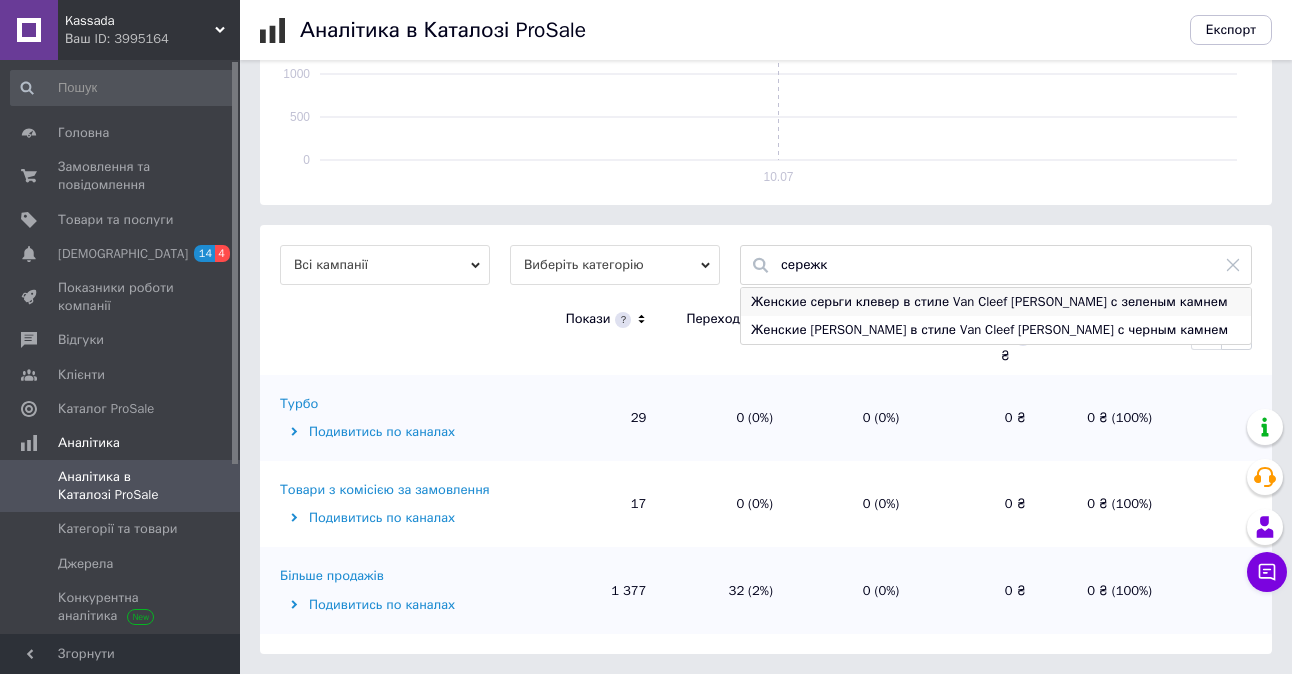 click on "Женские серьги клевер в стиле Van Cleef [PERSON_NAME] с зеленым камнем" at bounding box center (996, 302) 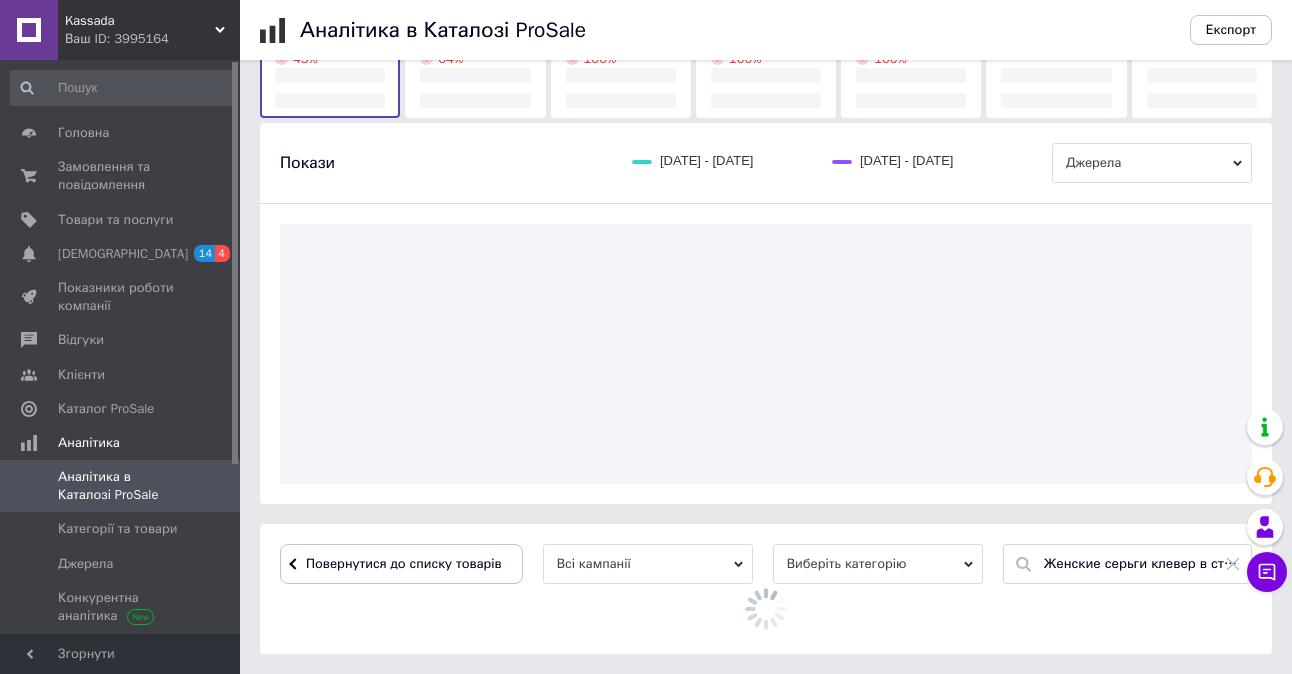 scroll, scrollTop: 364, scrollLeft: 0, axis: vertical 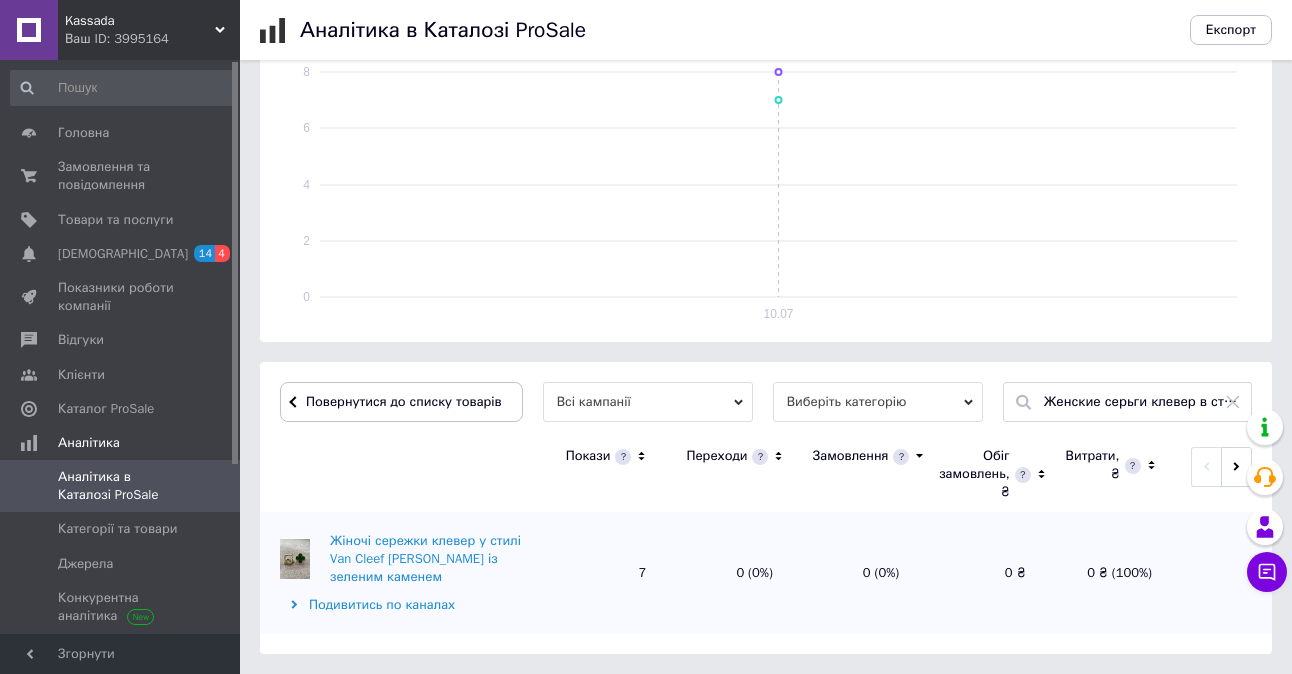 click on "Женские серьги клевер в стиле Van Cleef [PERSON_NAME] с зеленым камнем" at bounding box center [1142, 402] 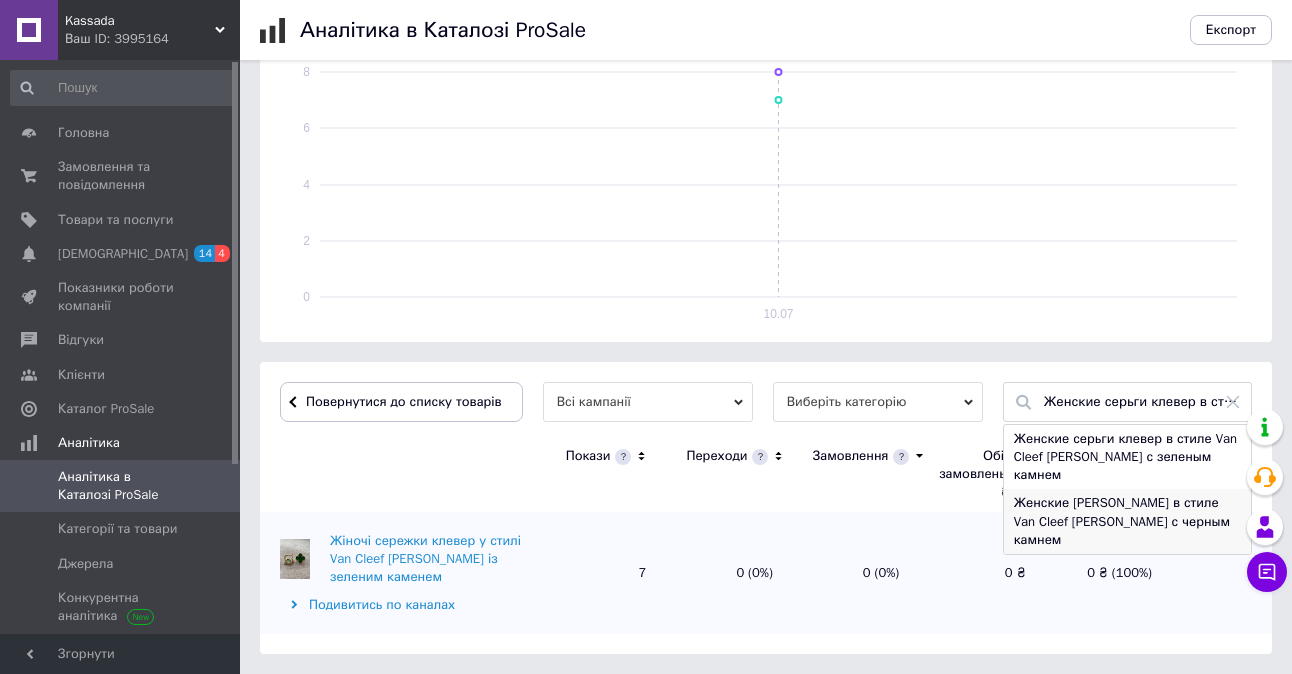 click on "Женские [PERSON_NAME] в стиле Van Cleef [PERSON_NAME] с черным камнем" at bounding box center [1127, 521] 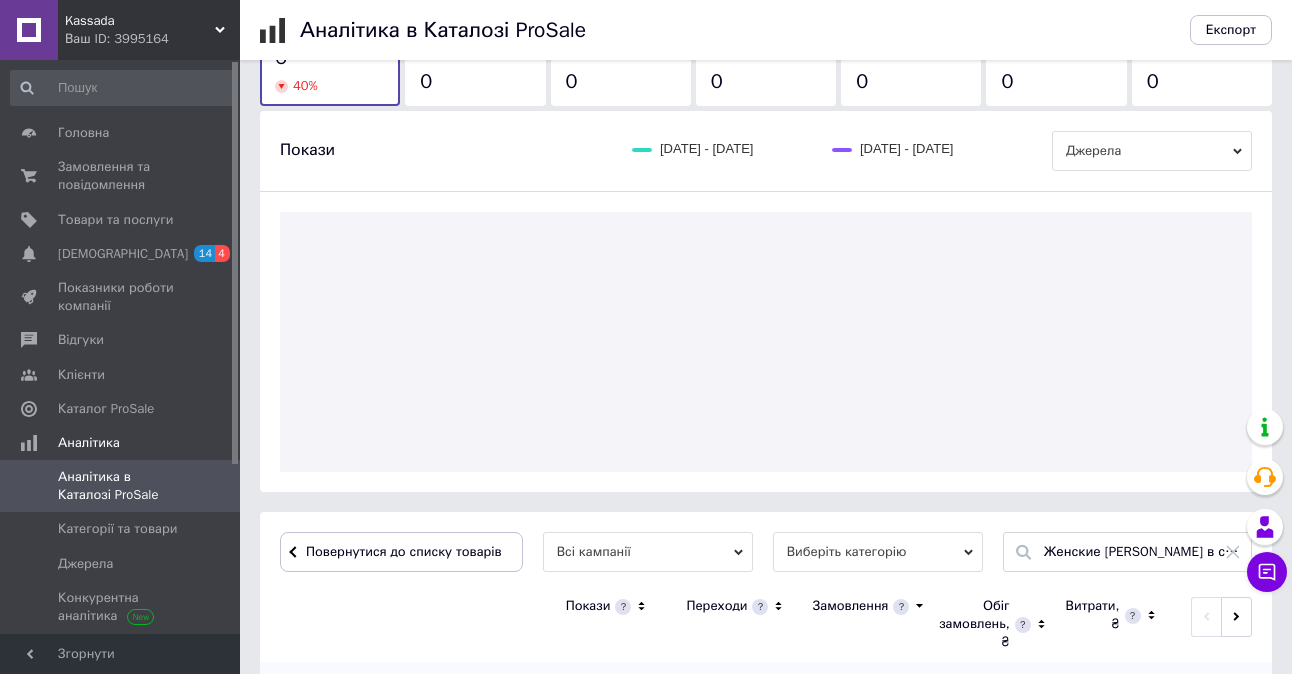scroll, scrollTop: 364, scrollLeft: 0, axis: vertical 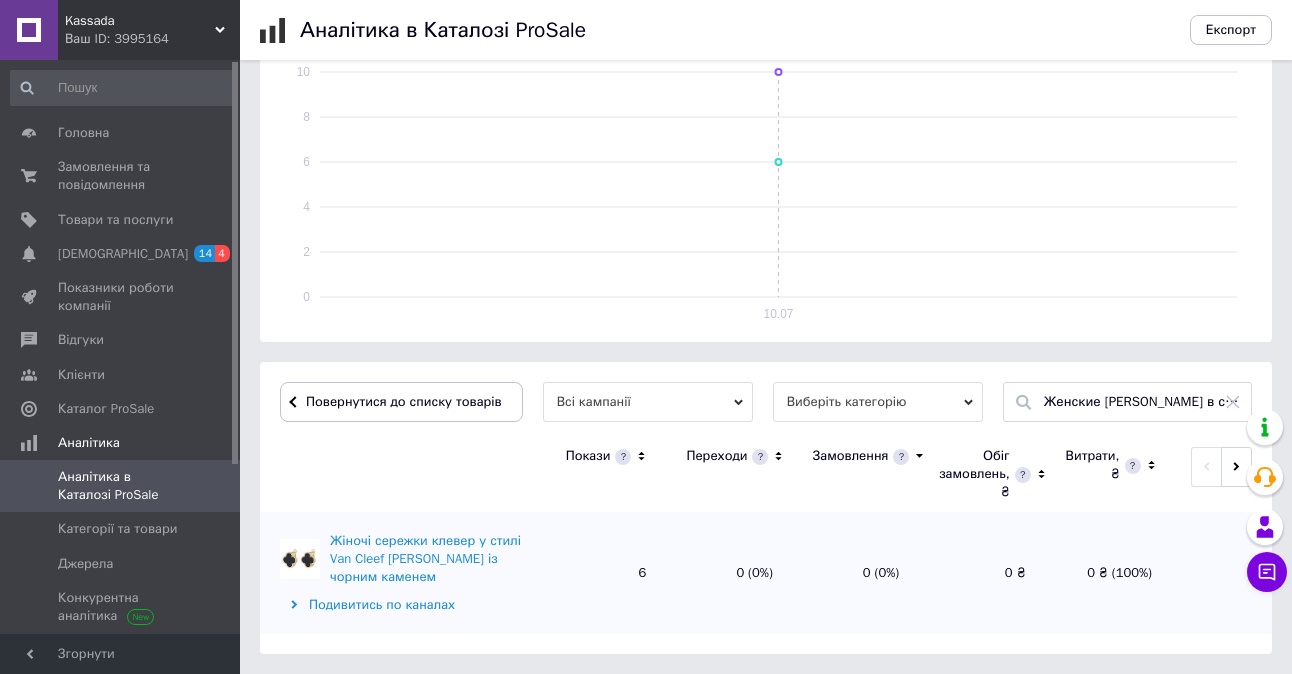click on "Женские [PERSON_NAME] в стиле Van Cleef [PERSON_NAME] с черным камнем" at bounding box center (1142, 402) 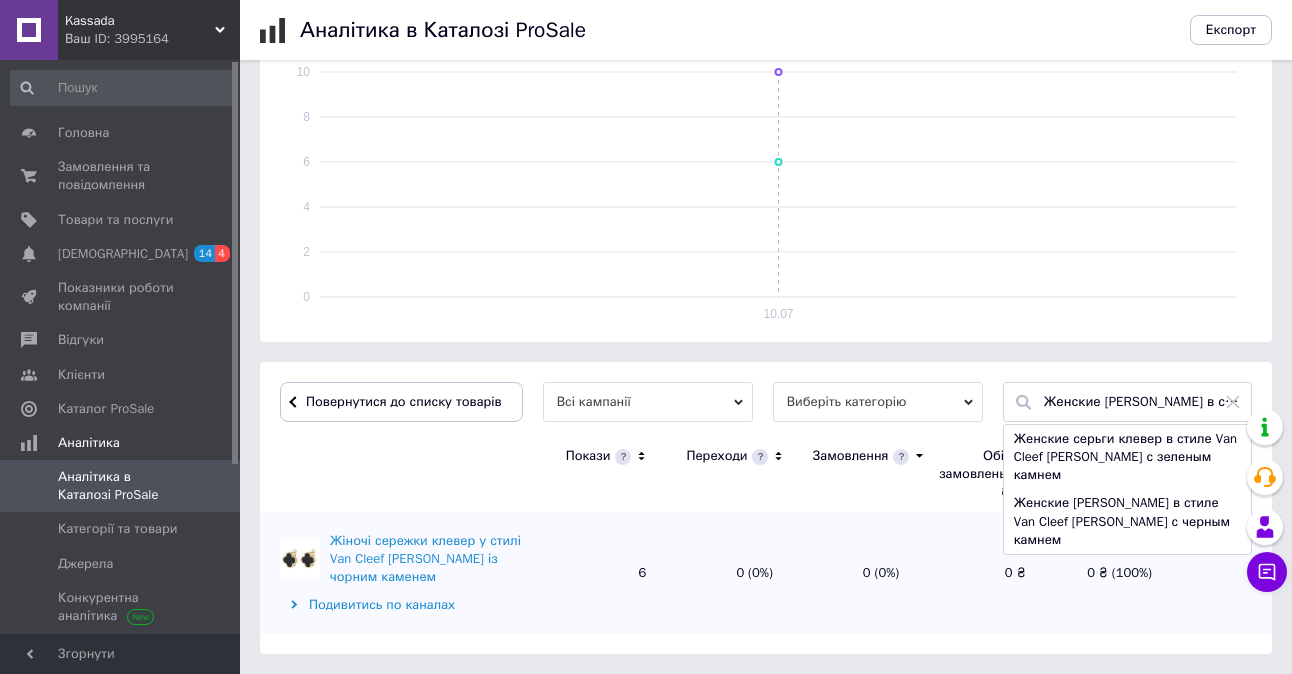 click 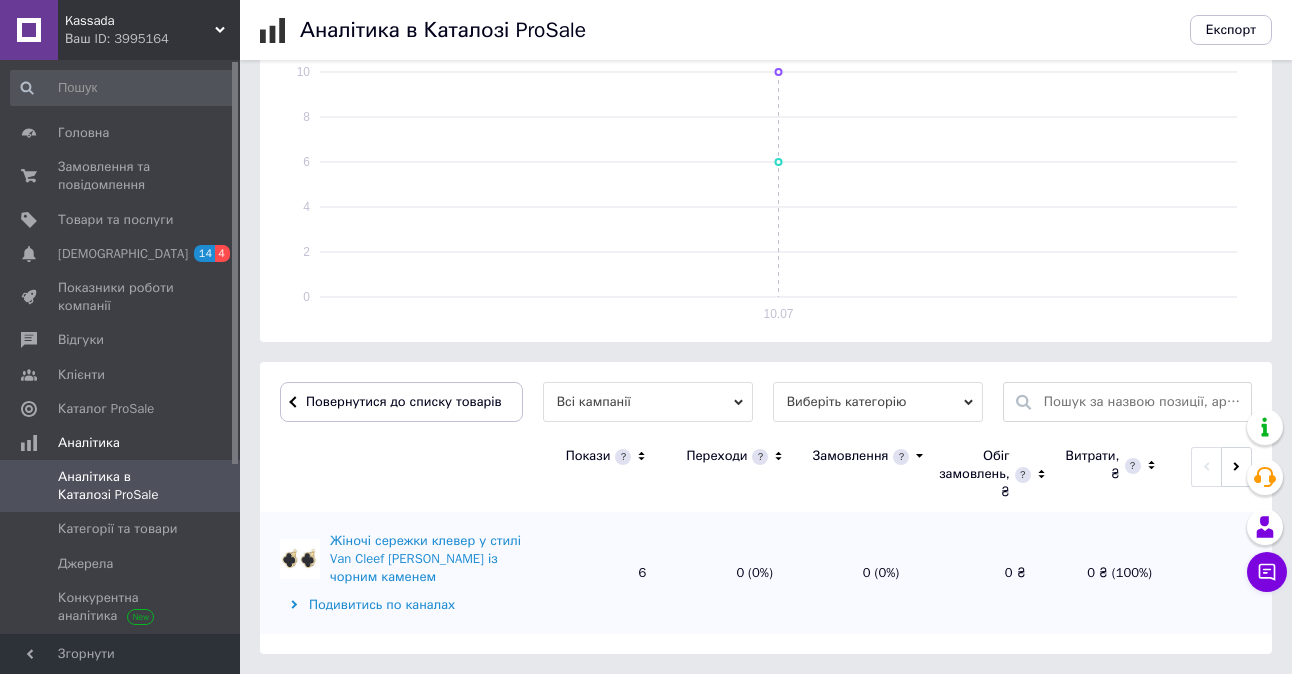 click at bounding box center [1142, 402] 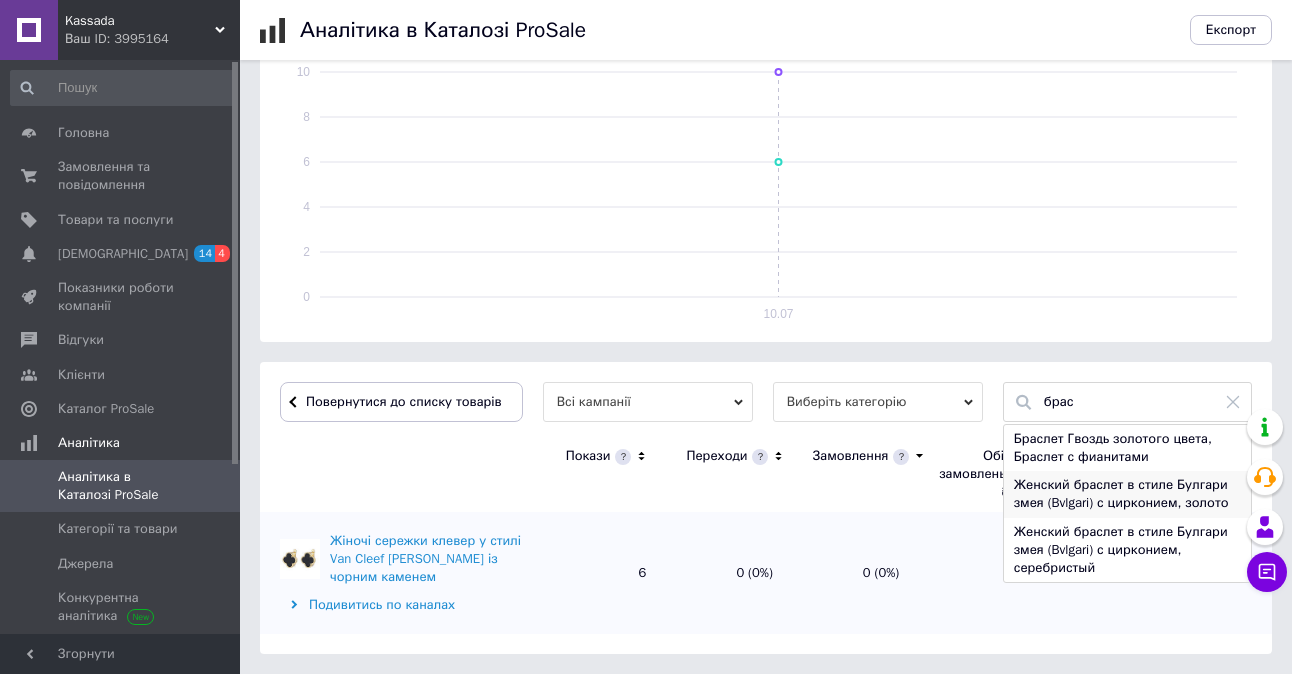 click on "Женский браслет в стиле Булгари змея (Bvlgari) с цирконием, золото" at bounding box center [1127, 494] 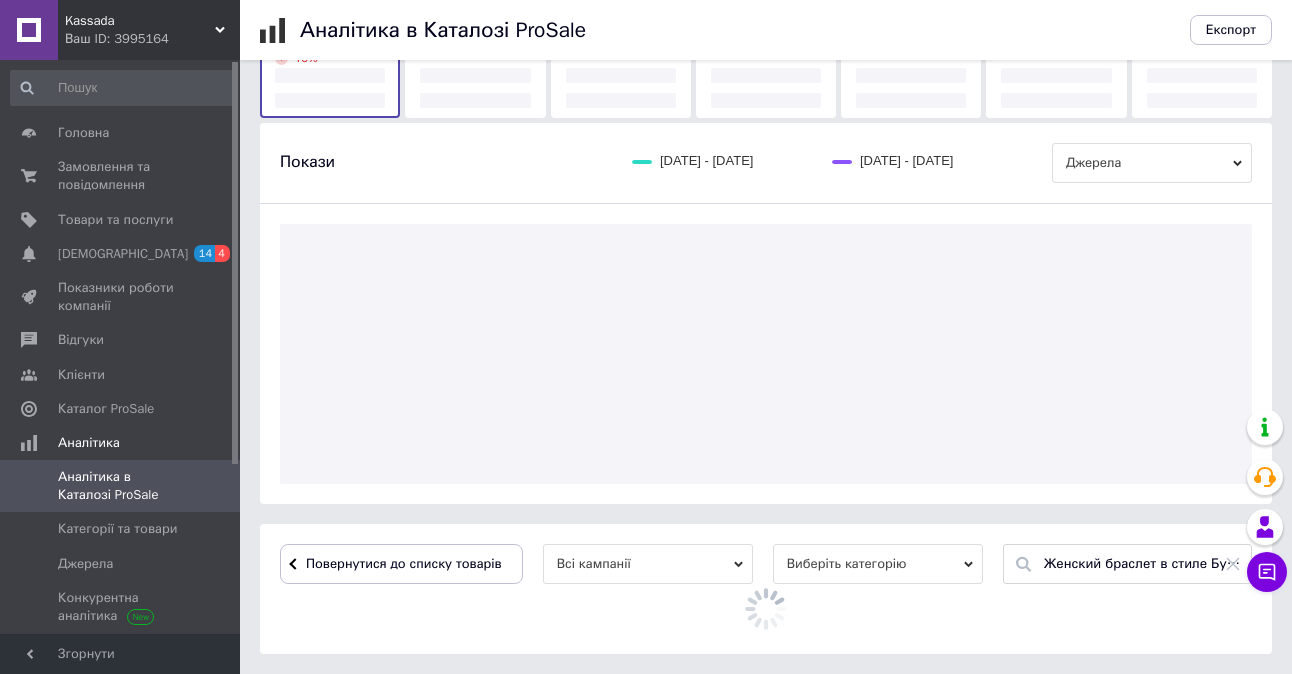 scroll, scrollTop: 364, scrollLeft: 0, axis: vertical 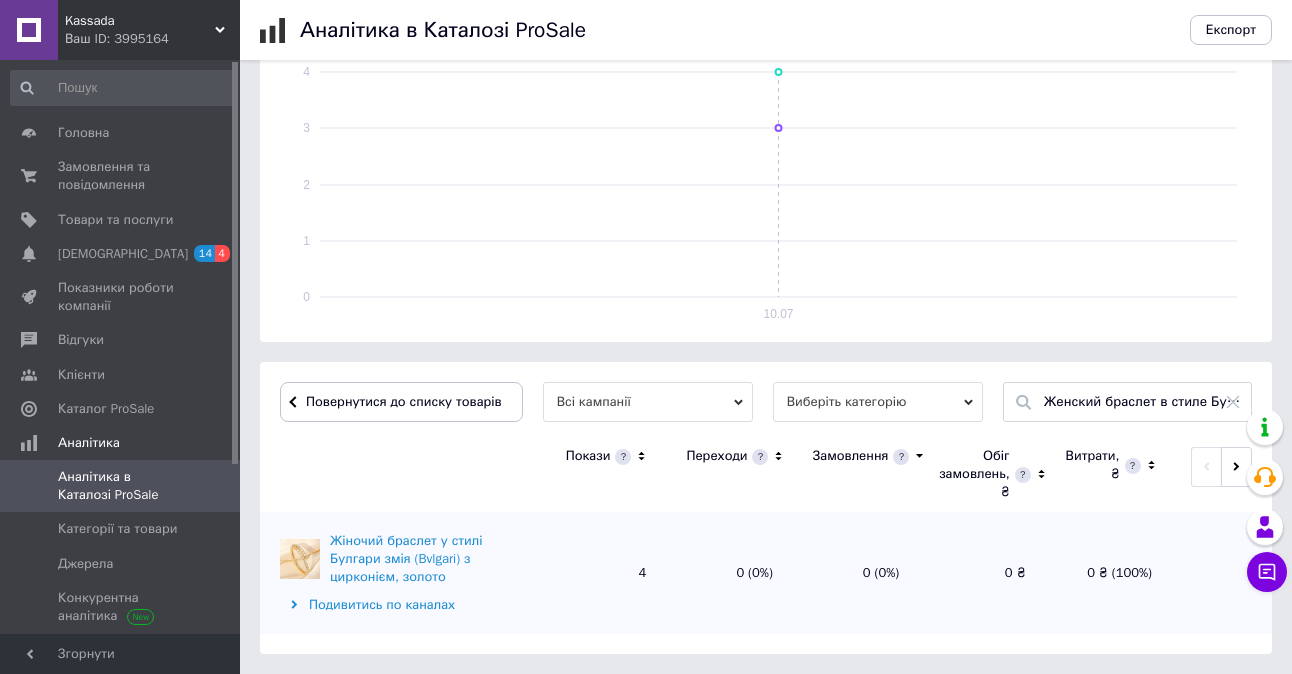 click on "Женский браслет в стиле Булгари змея (Bvlgari) с цирконием, золото" at bounding box center [1142, 402] 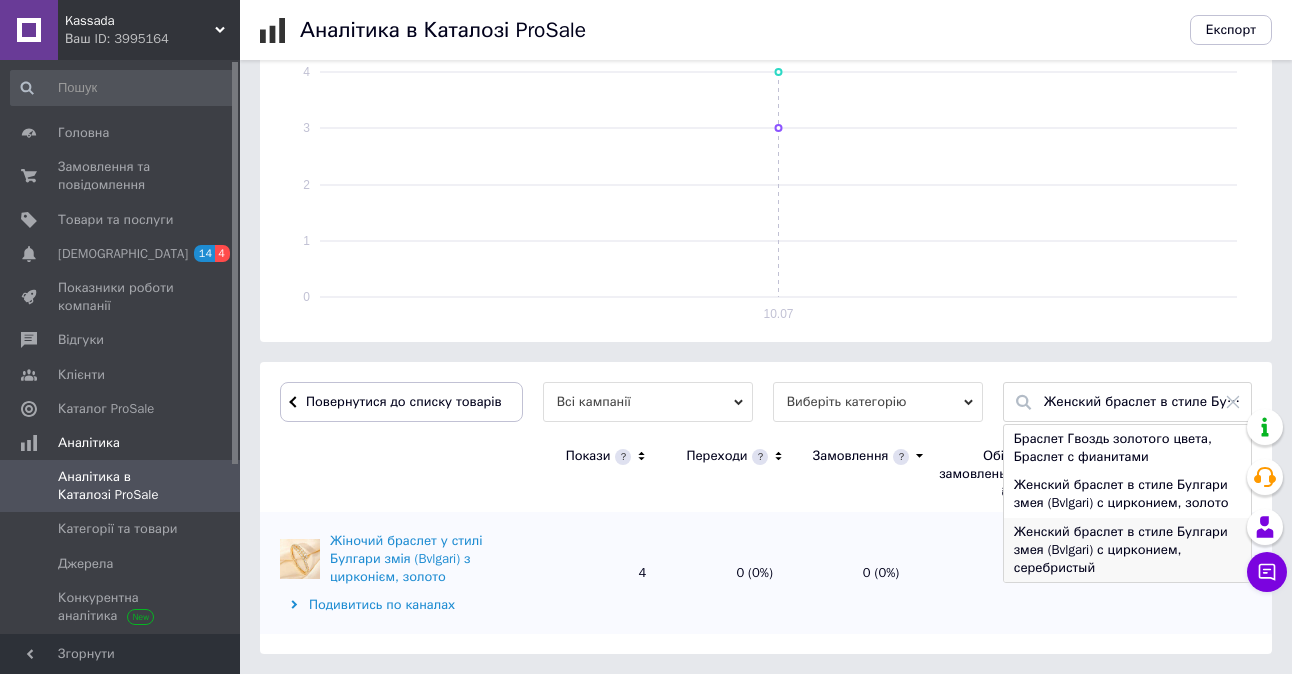 click on "Женский браслет в стиле Булгари змея (Bvlgari) с цирконием, серебристый" at bounding box center [1127, 550] 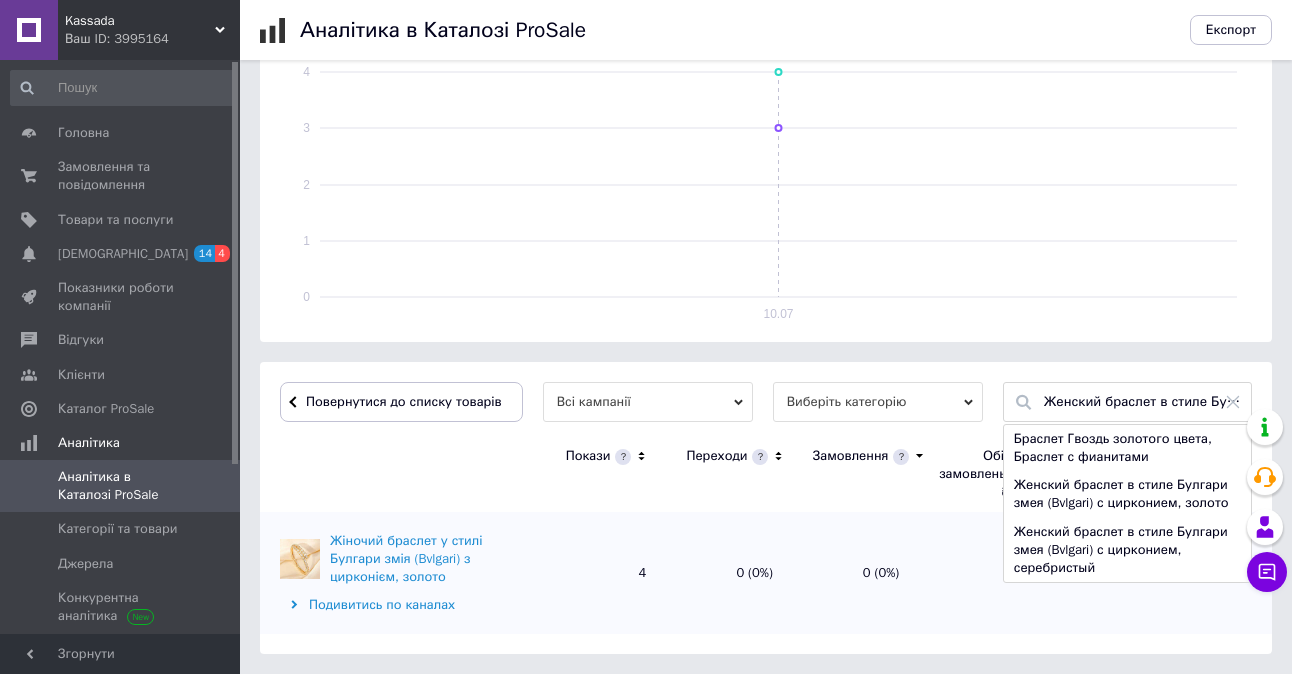type on "Женский браслет в стиле Булгари змея (Bvlgari) с цирконием, серебристый" 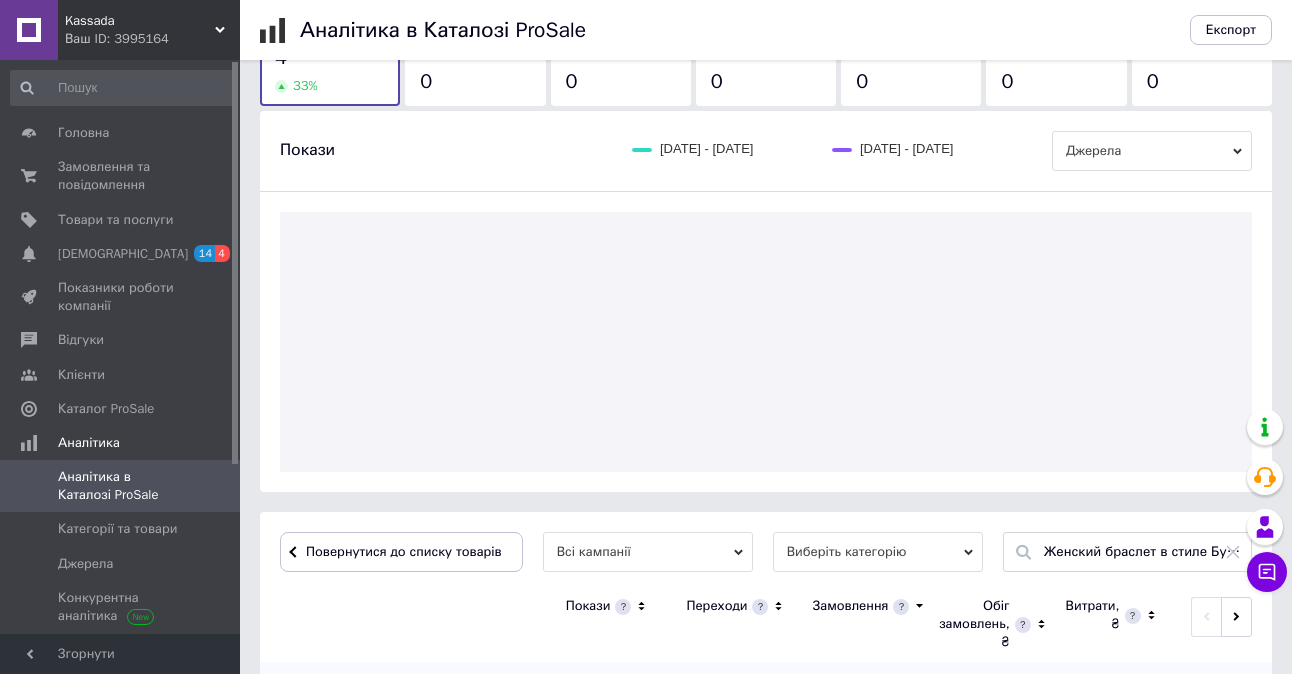 scroll, scrollTop: 364, scrollLeft: 0, axis: vertical 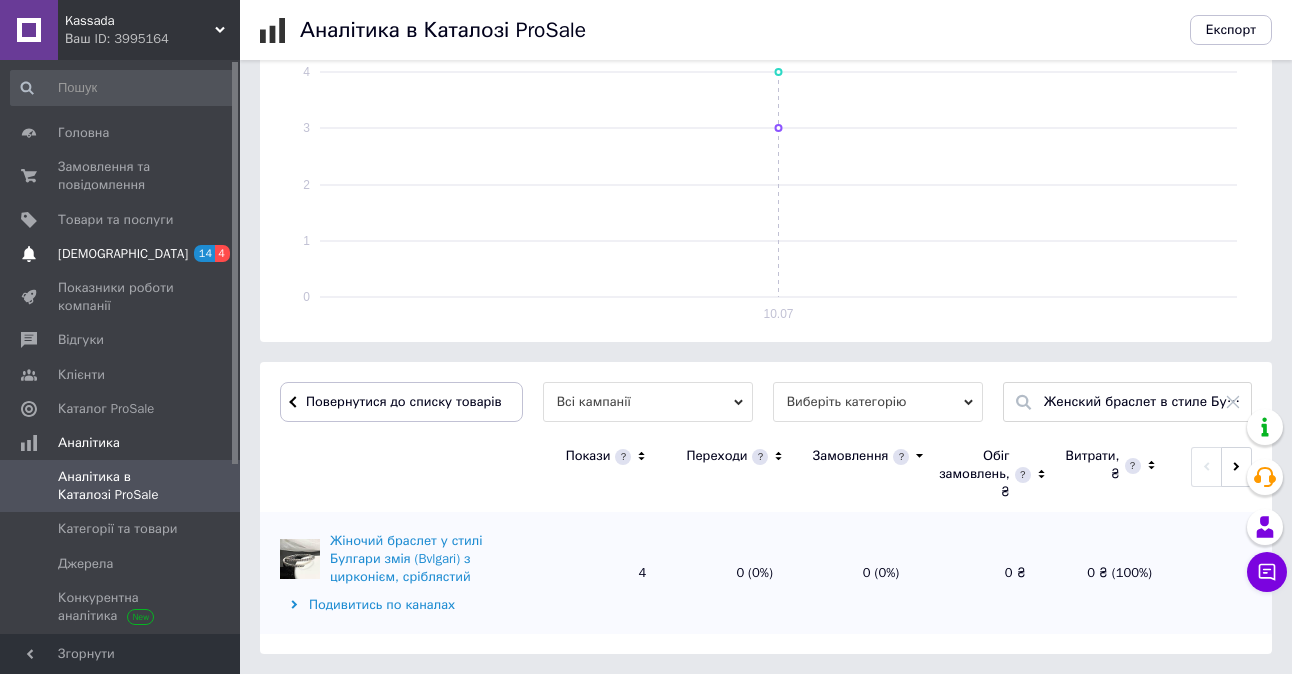 click on "[DEMOGRAPHIC_DATA]" at bounding box center (123, 254) 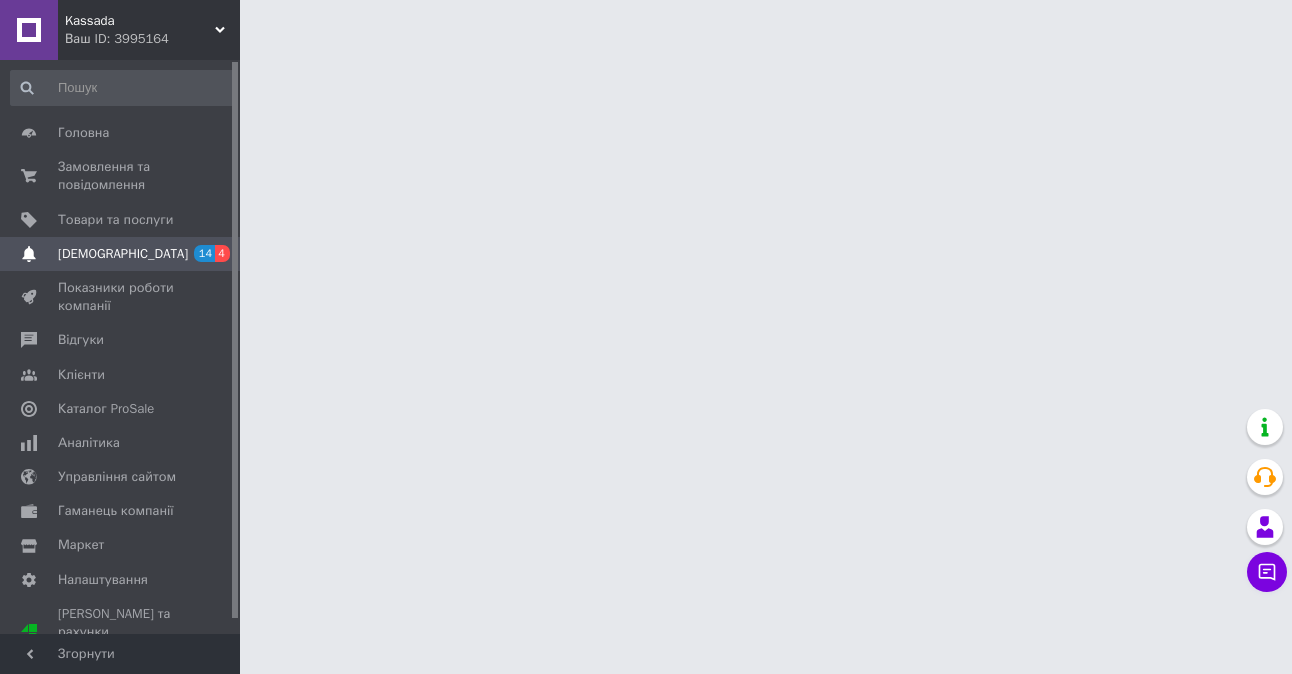 scroll, scrollTop: 0, scrollLeft: 0, axis: both 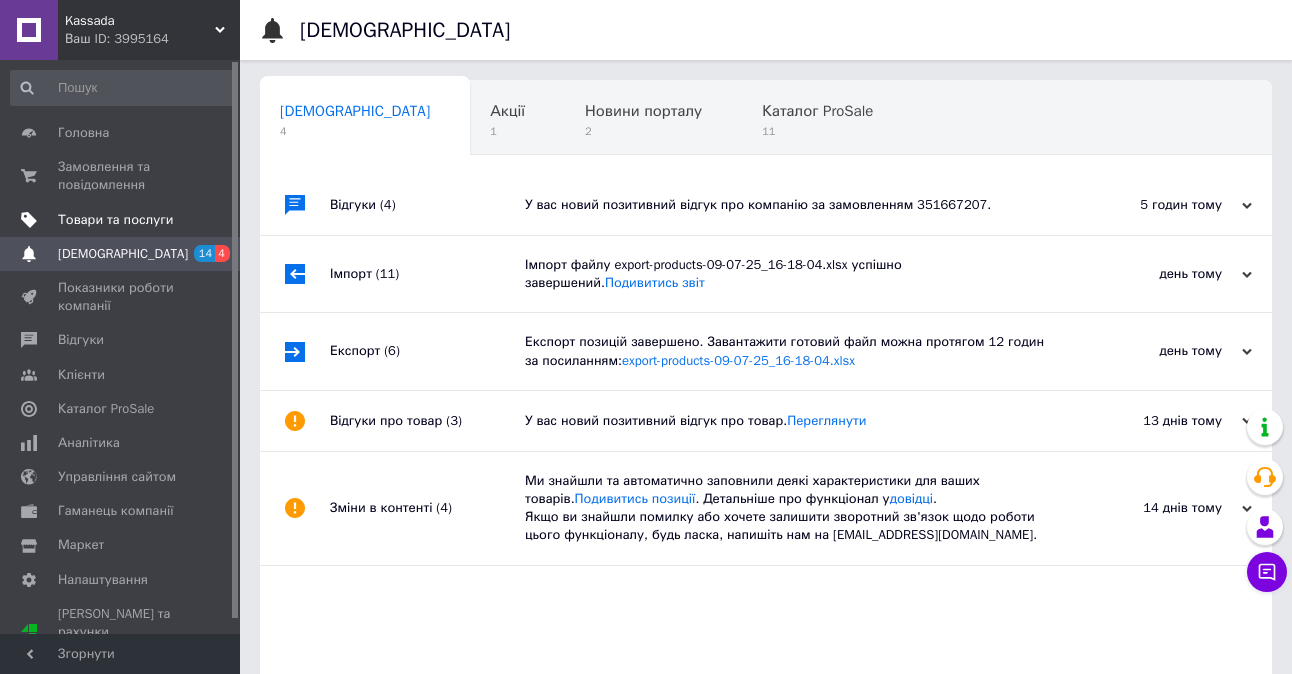 click on "Товари та послуги" at bounding box center [115, 220] 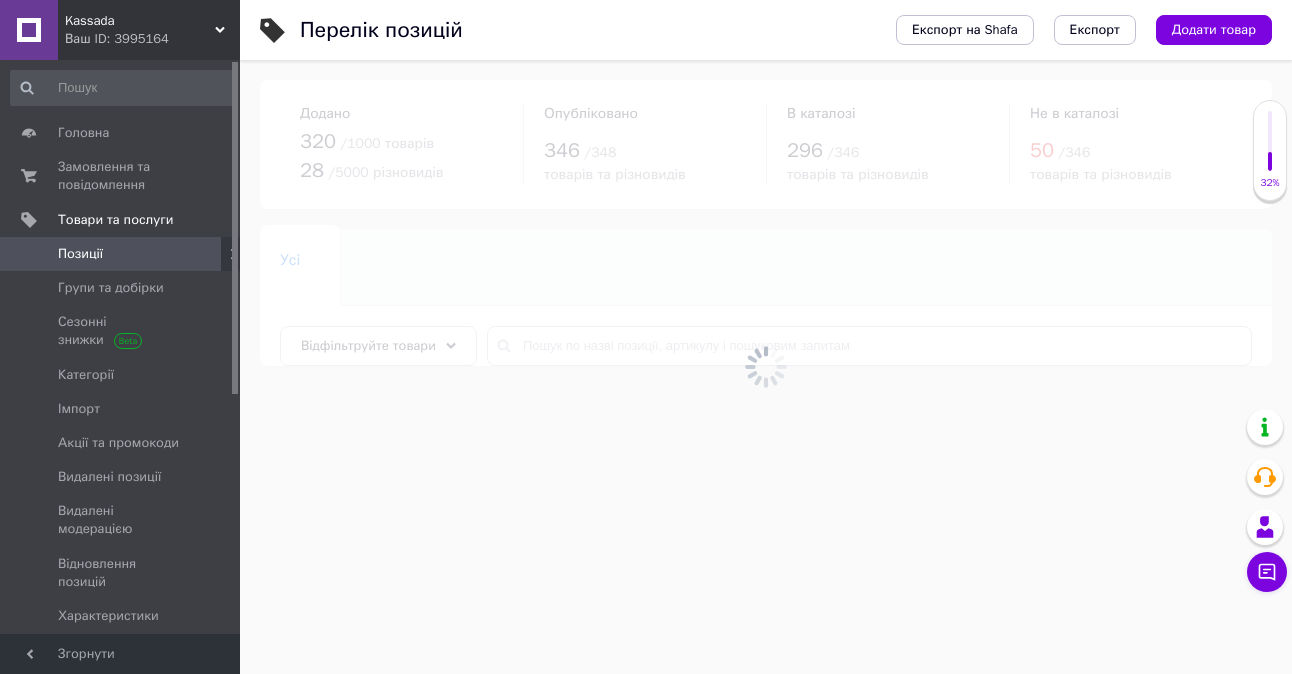click at bounding box center [766, 367] 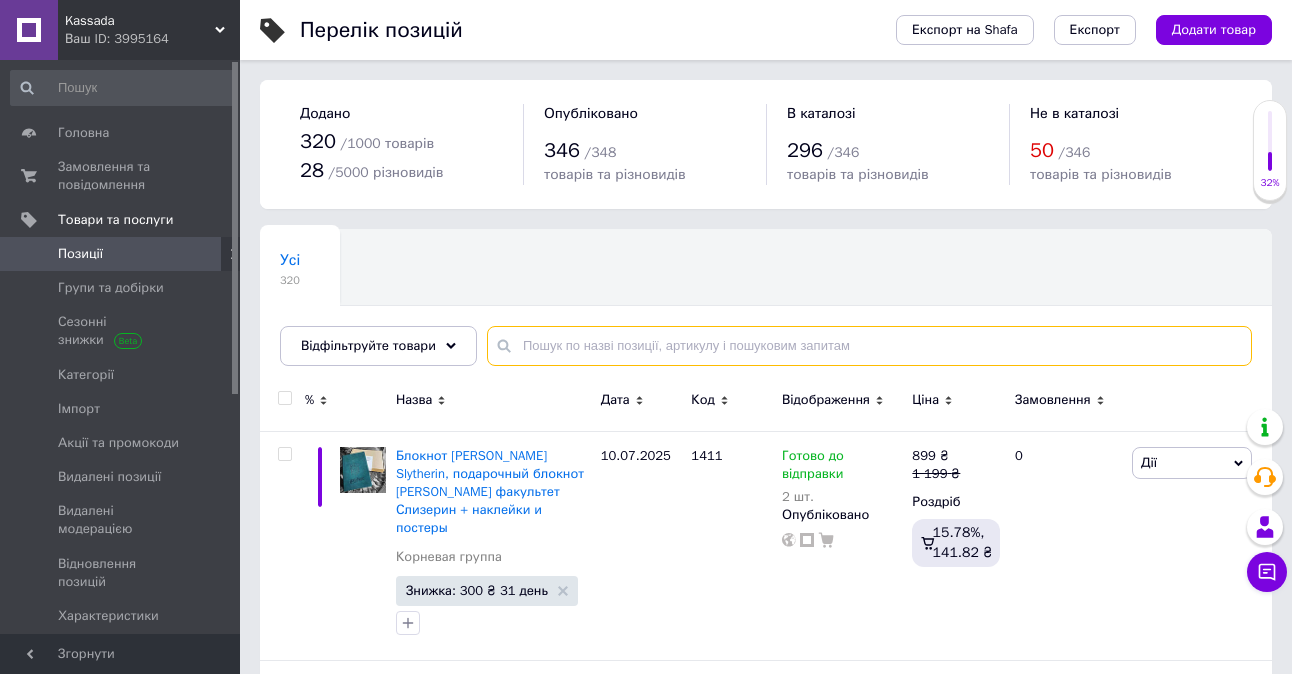 click at bounding box center (869, 346) 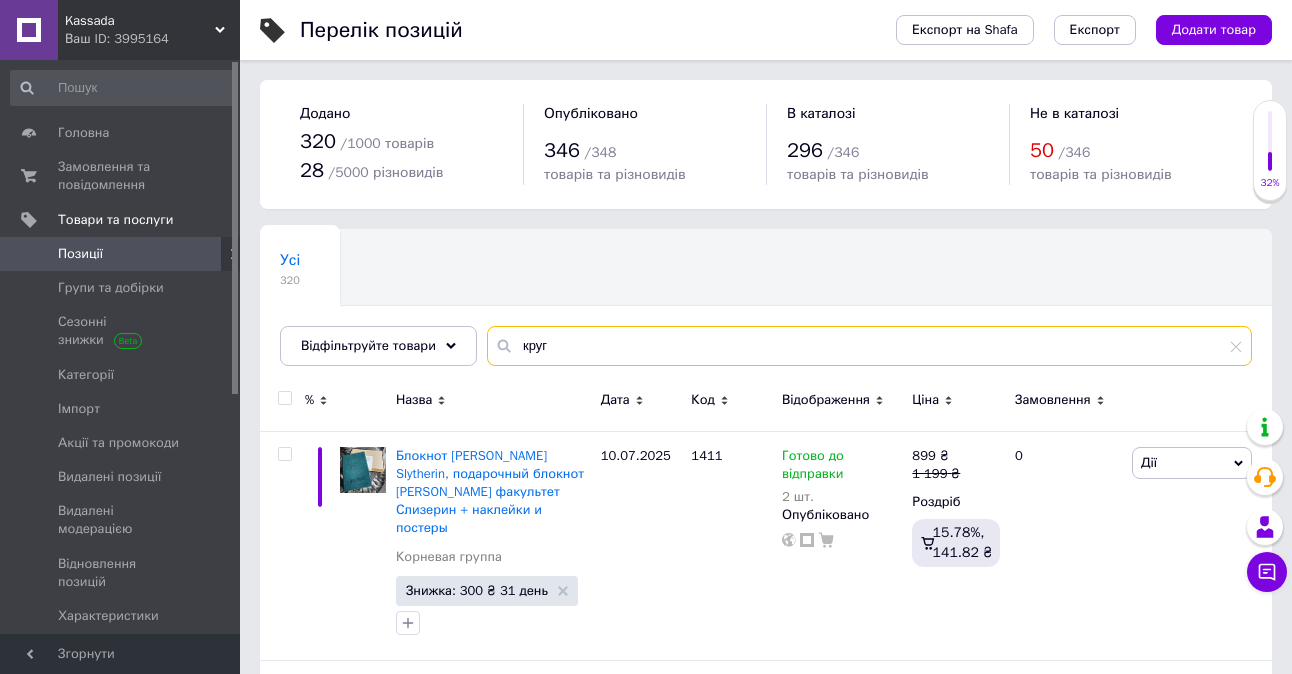 type on "круг" 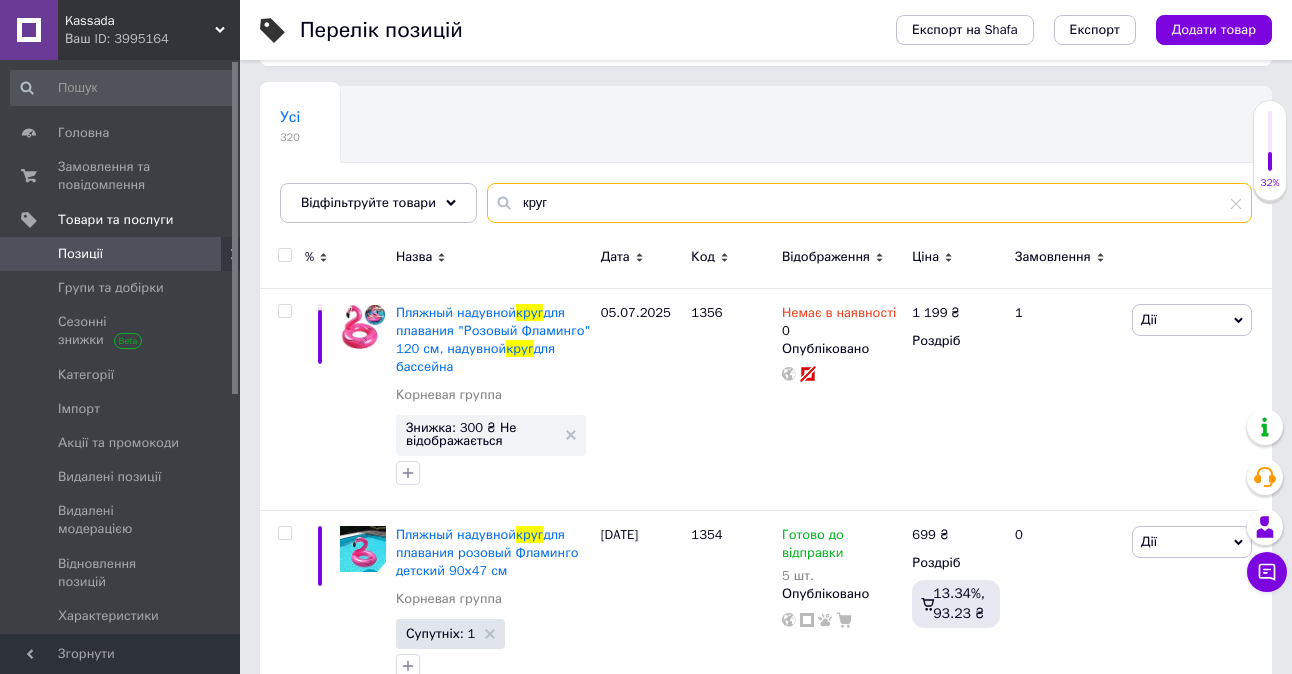 scroll, scrollTop: 191, scrollLeft: 0, axis: vertical 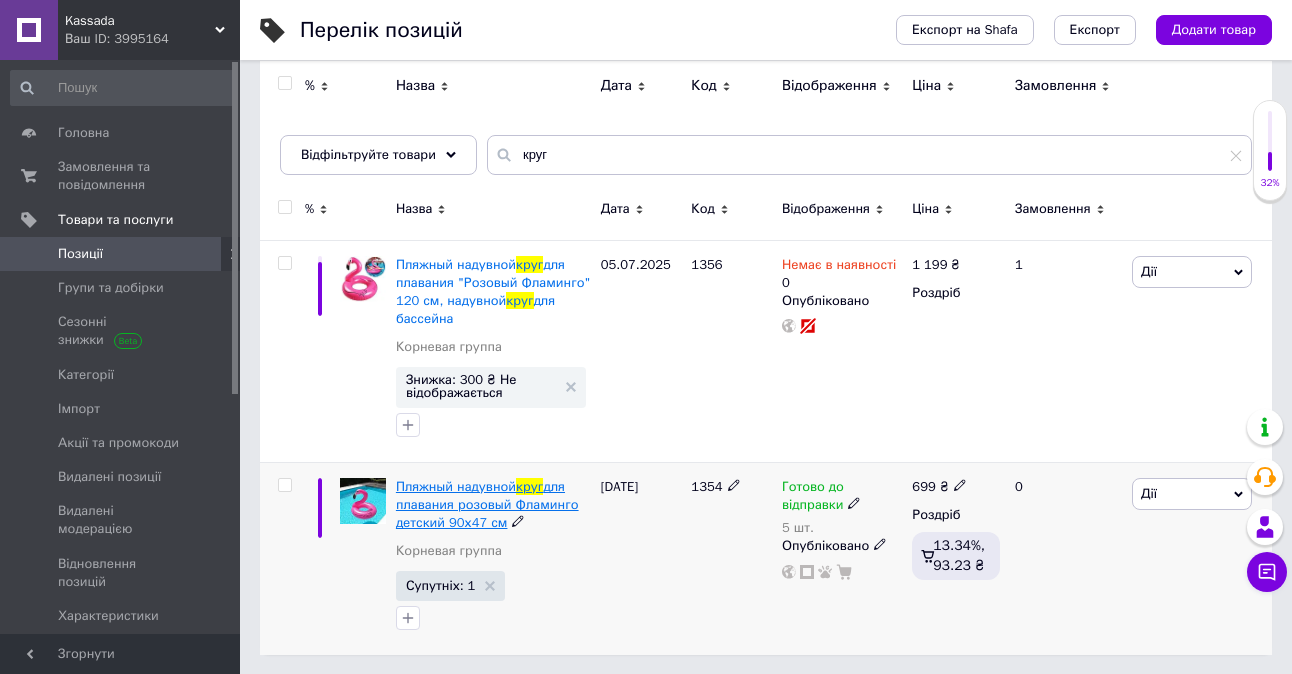 click on "для плавания розовый Фламинго детский 90х47 см" at bounding box center [487, 504] 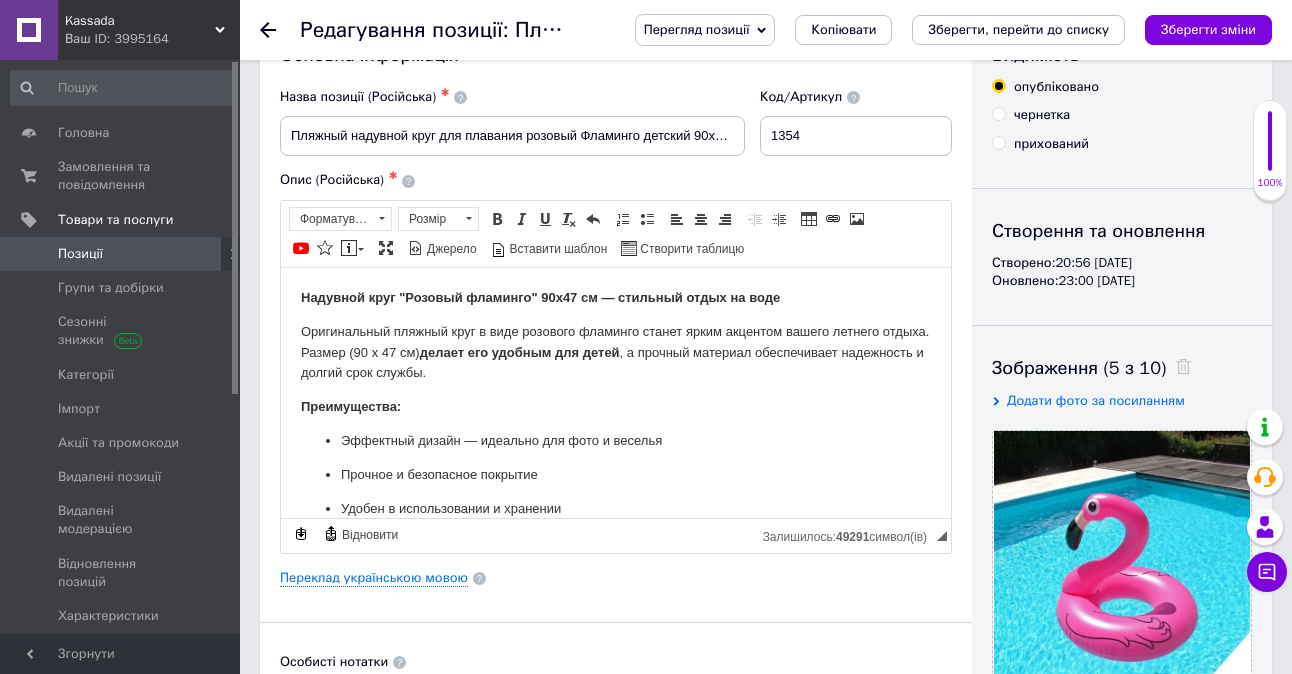 scroll, scrollTop: 0, scrollLeft: 0, axis: both 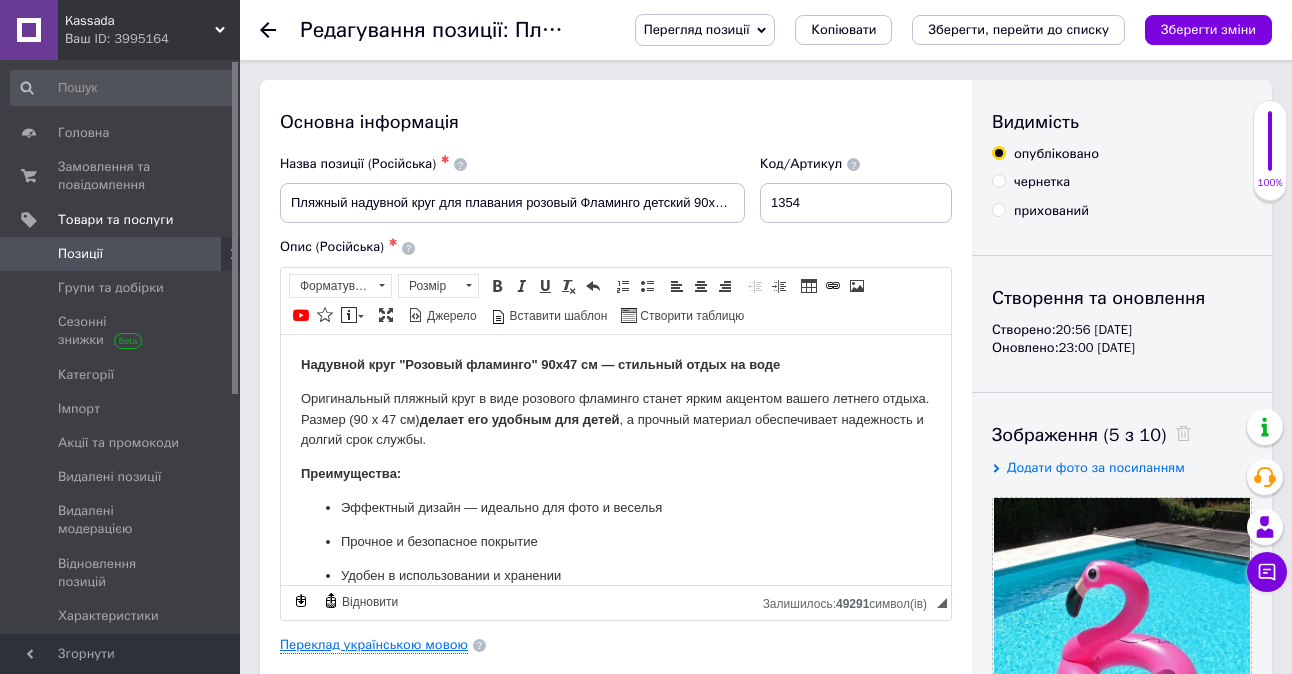 click on "Переклад українською мовою" at bounding box center (374, 645) 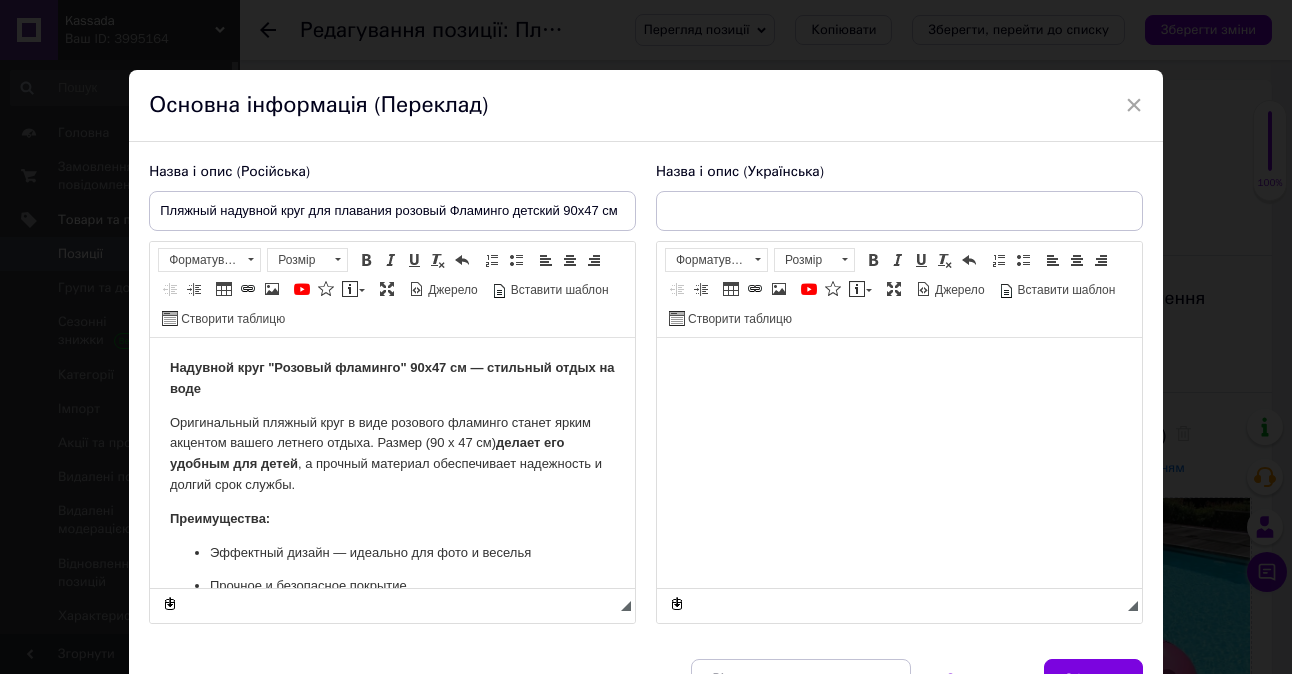 scroll, scrollTop: 0, scrollLeft: 0, axis: both 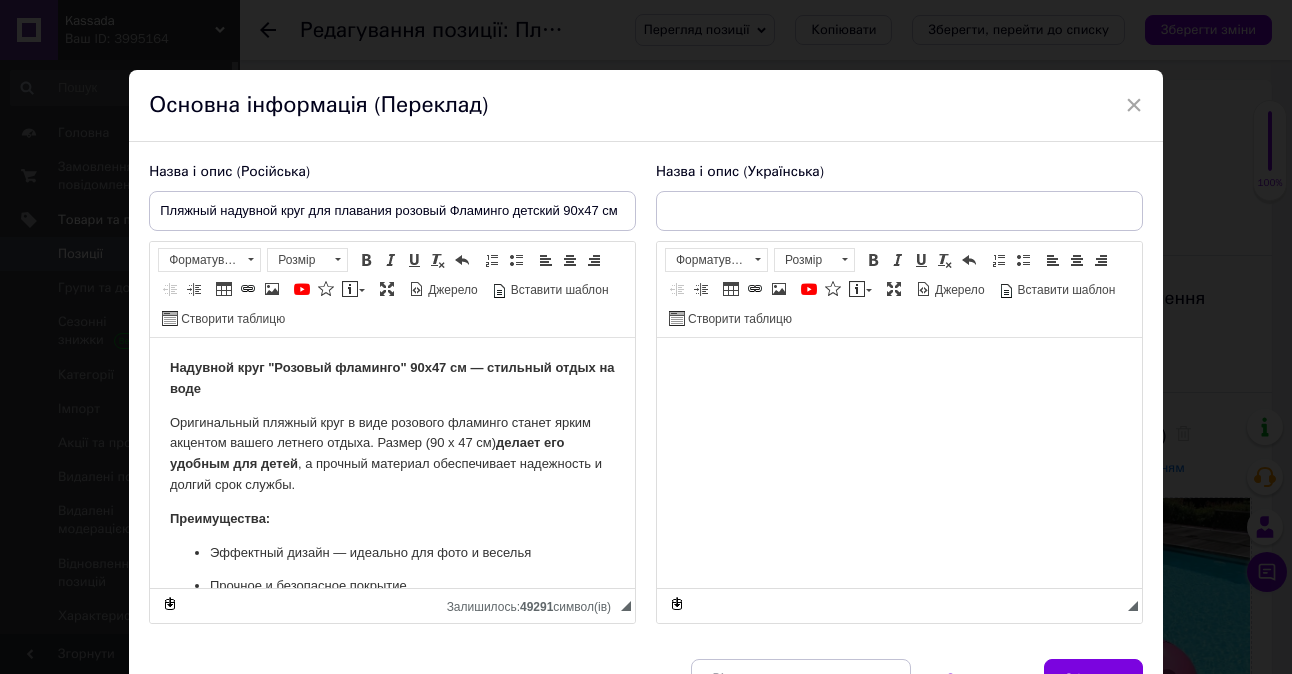 type on "Пляжний надувний круг для плавання рожевий Фламінго дитячий 90х47 см" 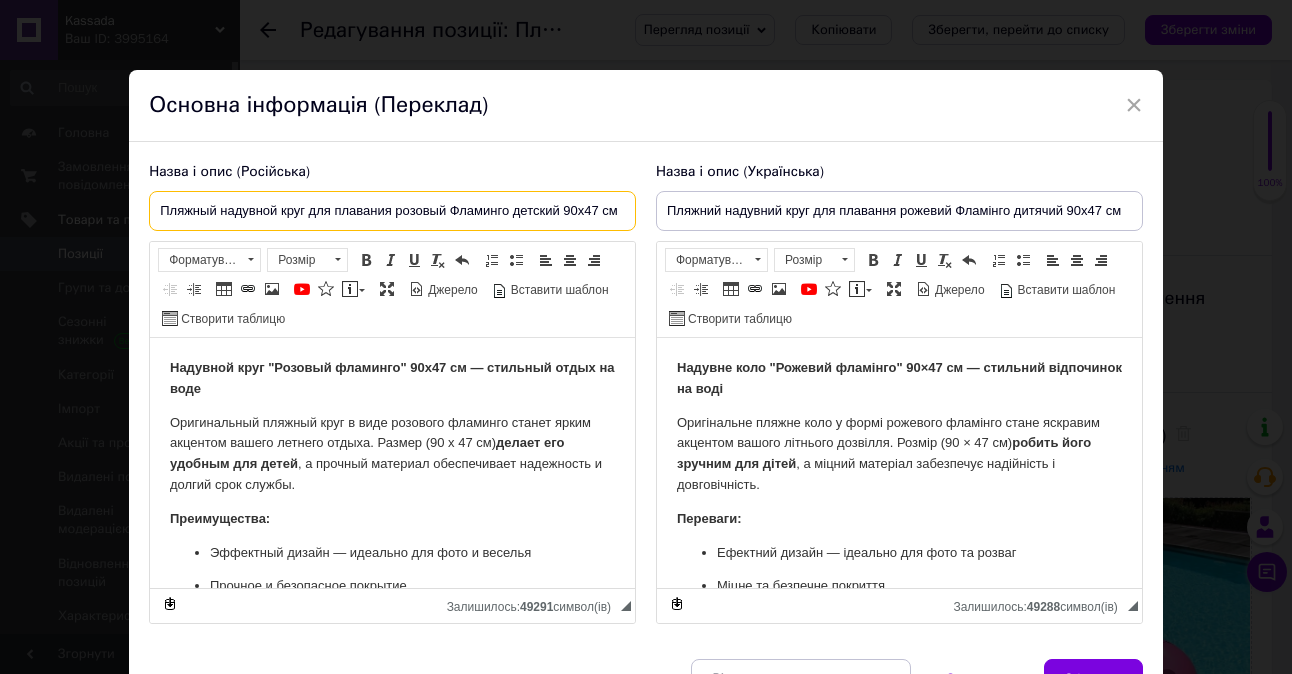 drag, startPoint x: 159, startPoint y: 210, endPoint x: 632, endPoint y: 234, distance: 473.6085 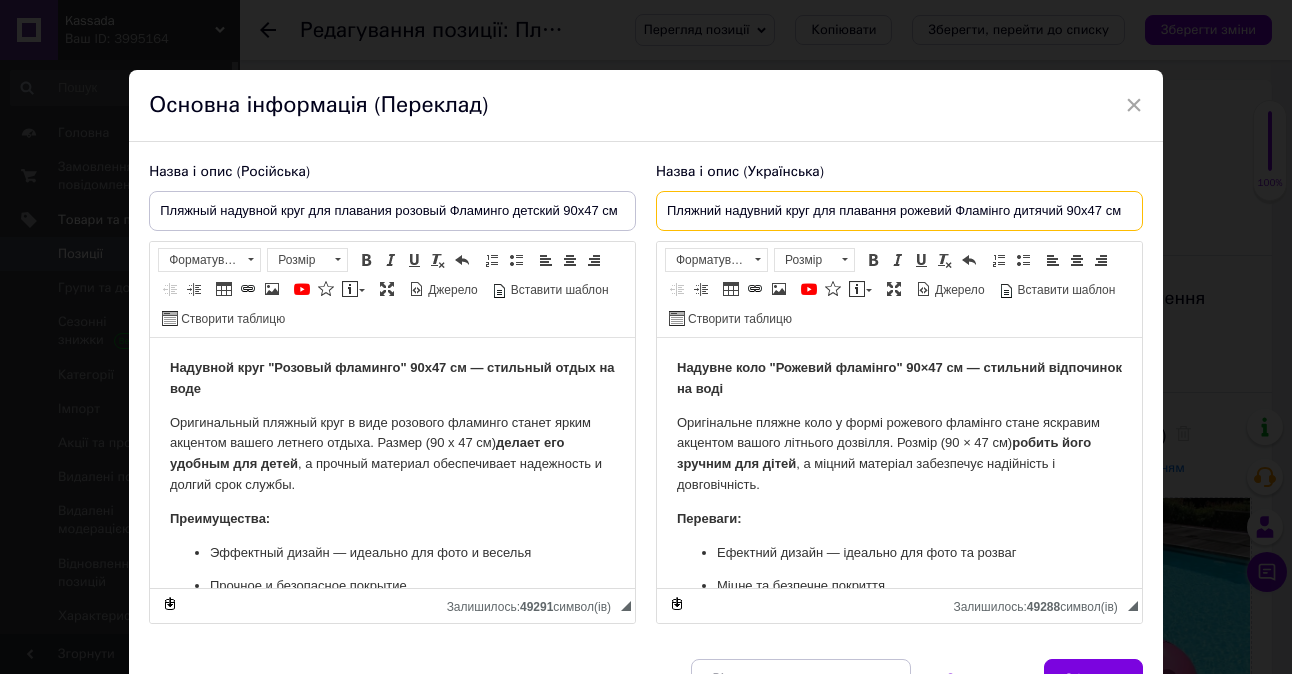 click on "Пляжний надувний круг для плавання рожевий Фламінго дитячий 90х47 см" at bounding box center (899, 211) 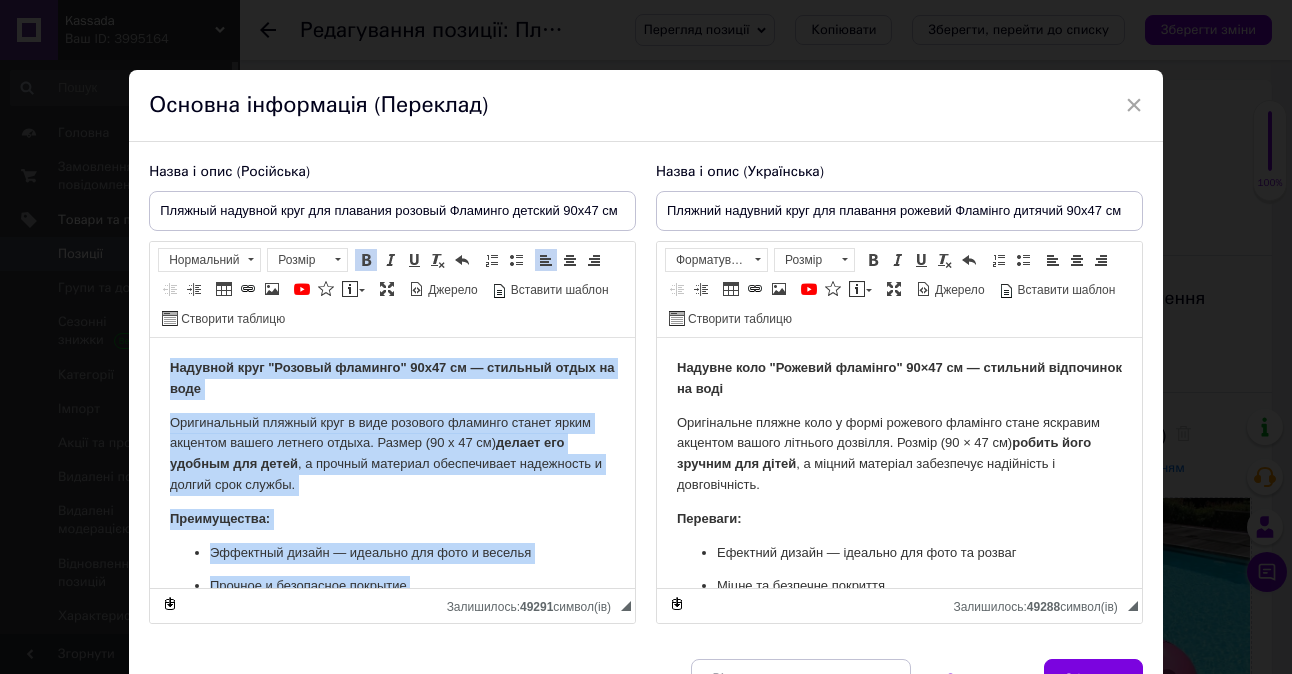 scroll, scrollTop: 320, scrollLeft: 0, axis: vertical 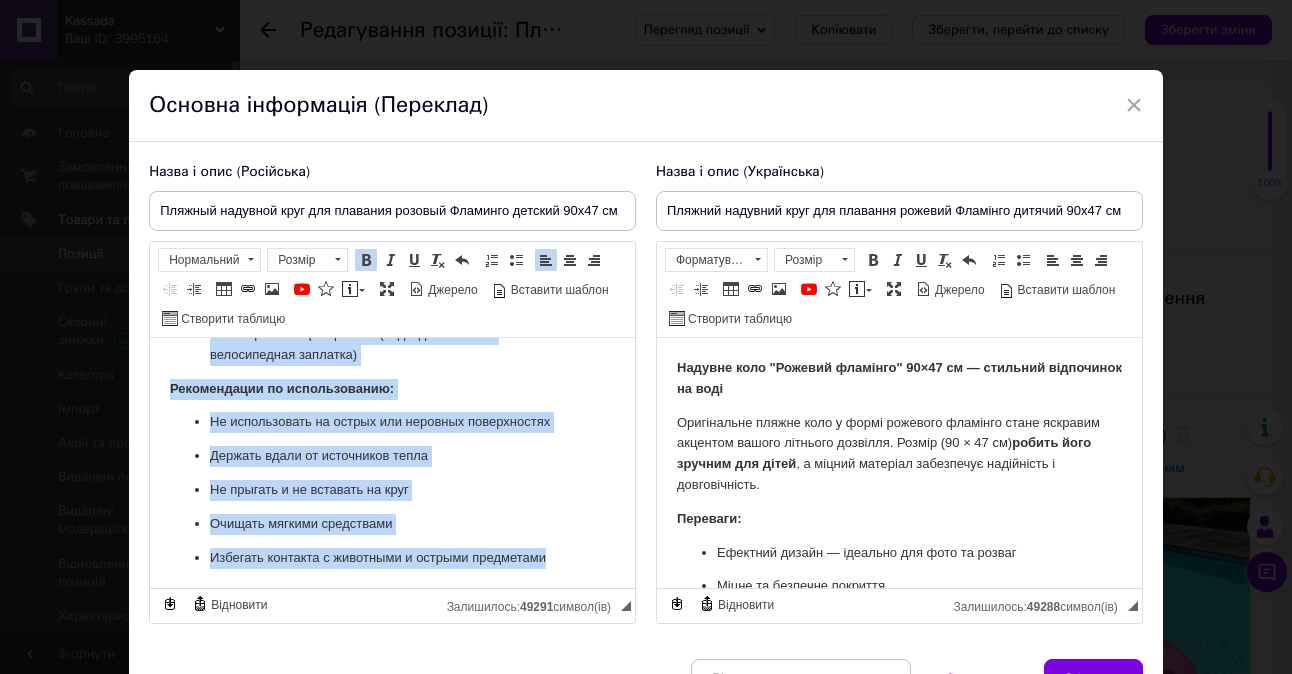 drag, startPoint x: 163, startPoint y: 369, endPoint x: 319, endPoint y: 627, distance: 301.49628 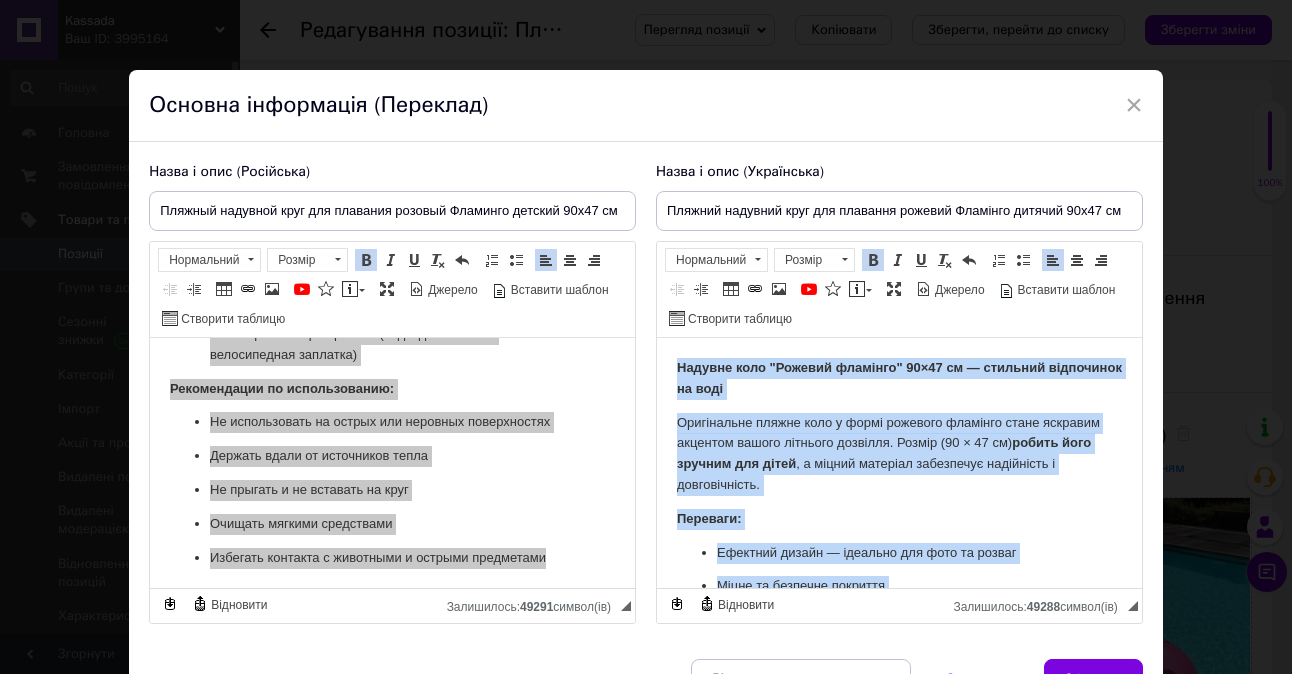 scroll, scrollTop: 320, scrollLeft: 0, axis: vertical 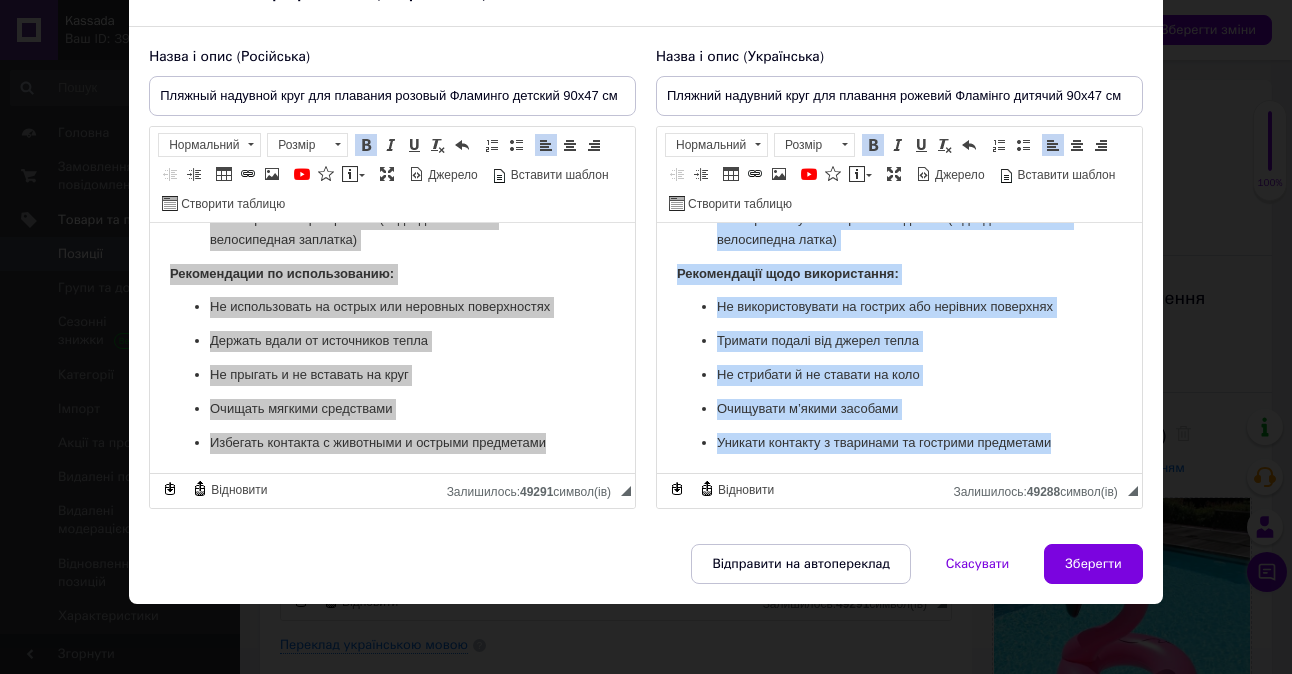 drag, startPoint x: 675, startPoint y: 248, endPoint x: 865, endPoint y: 728, distance: 516.2364 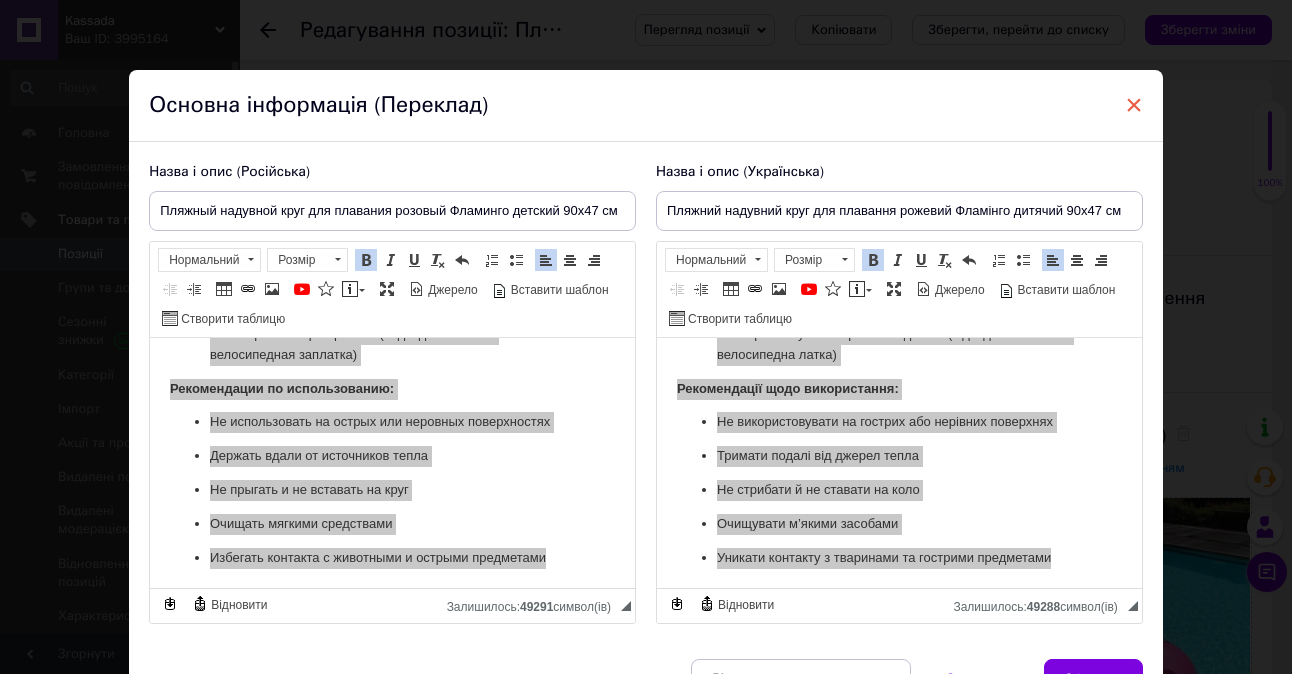 click on "×" at bounding box center [1134, 105] 